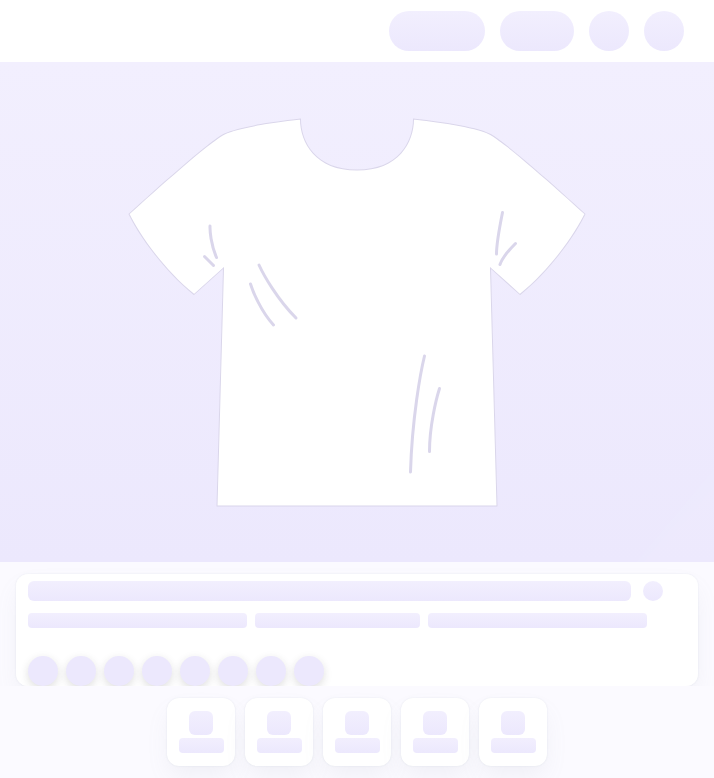 scroll, scrollTop: 0, scrollLeft: 0, axis: both 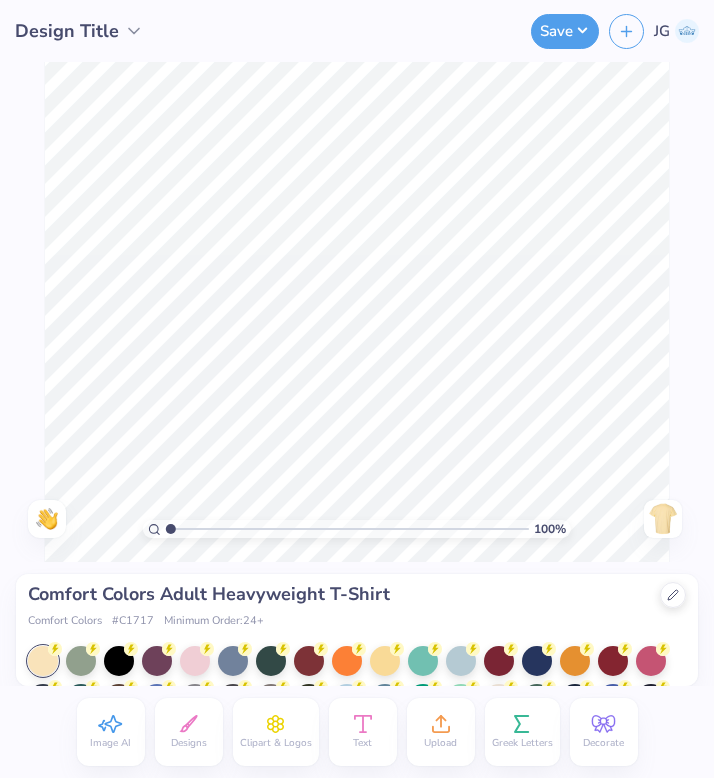 click at bounding box center [687, 31] 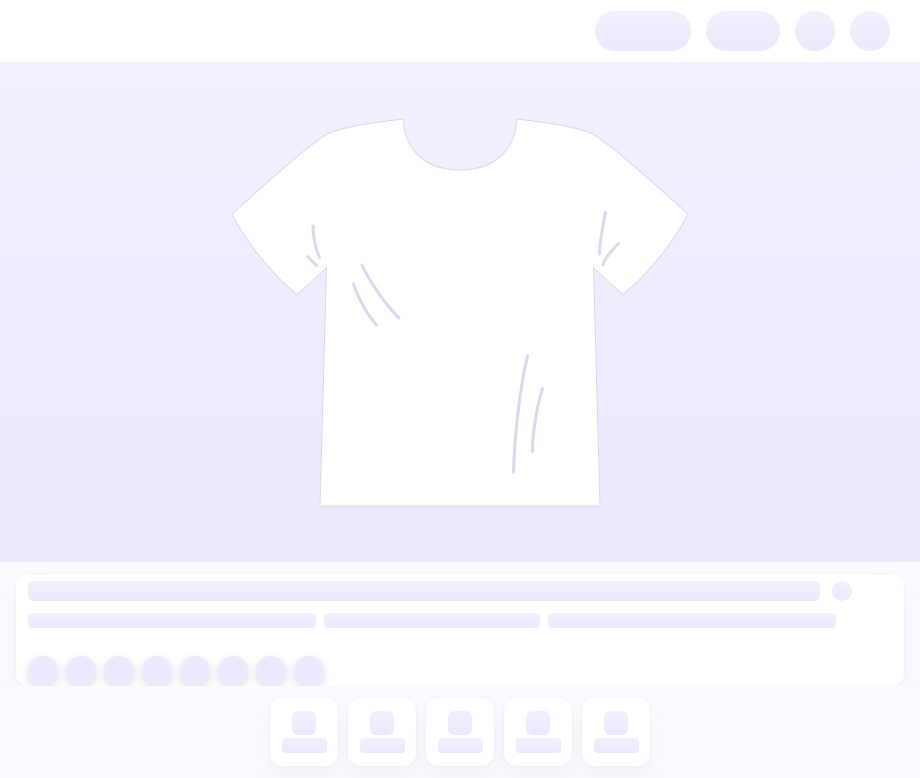 scroll, scrollTop: 0, scrollLeft: 0, axis: both 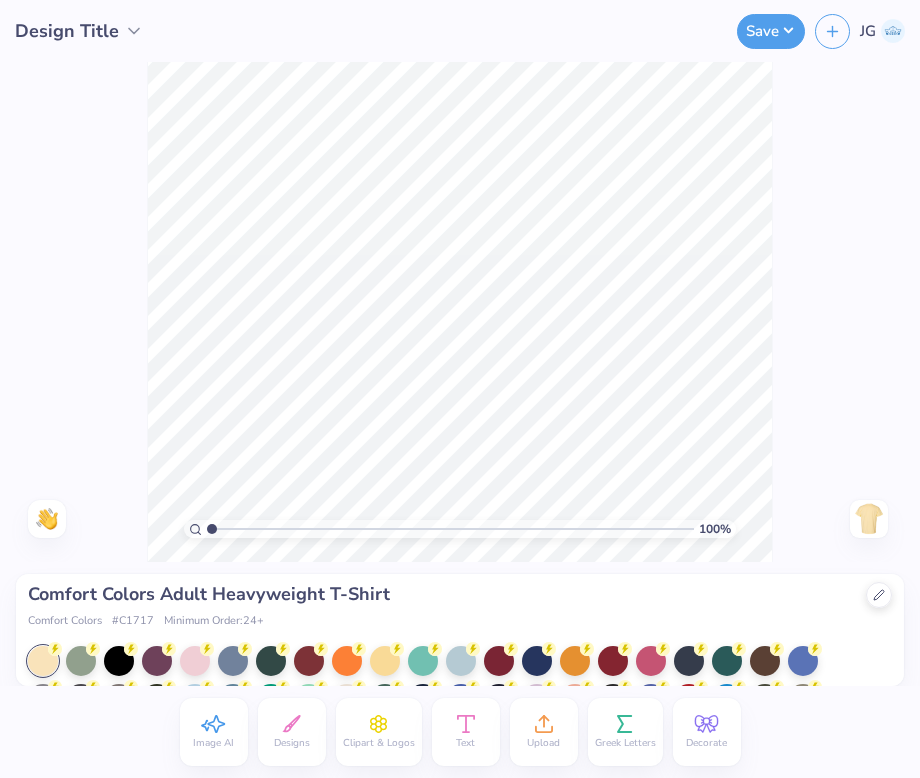 click on "Design Title" at bounding box center [67, 31] 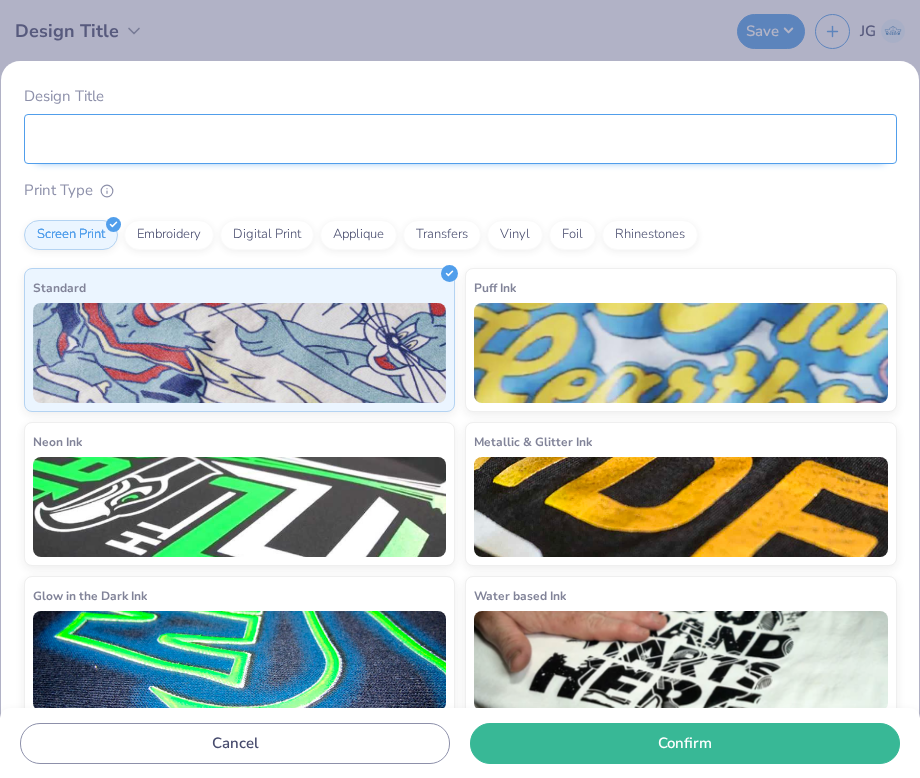 click on "Design Title" at bounding box center (460, 139) 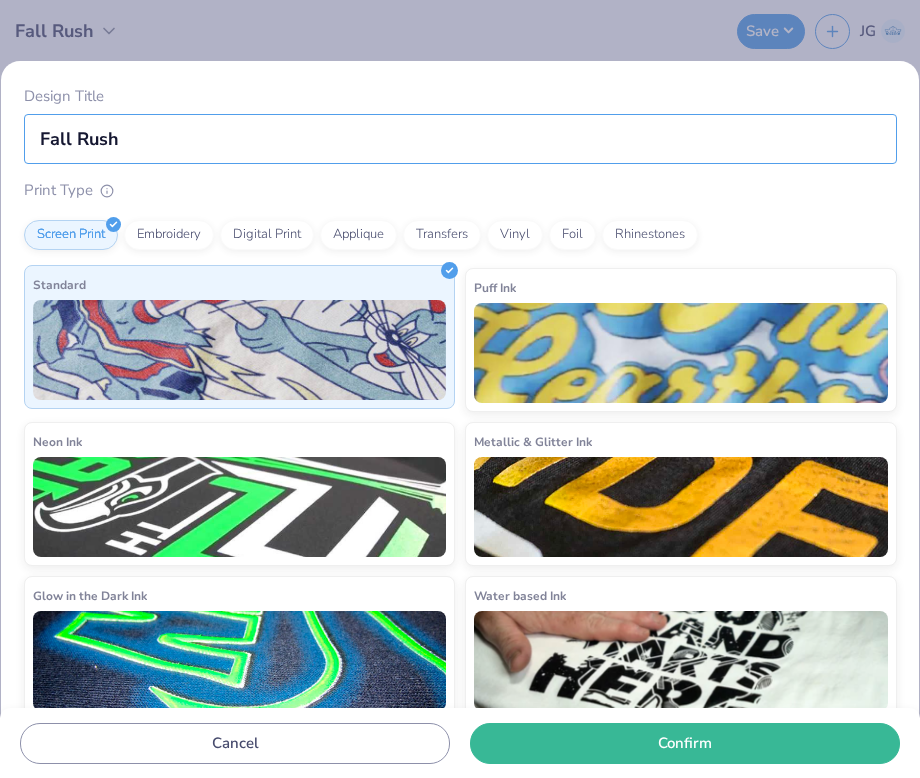 scroll, scrollTop: 35, scrollLeft: 0, axis: vertical 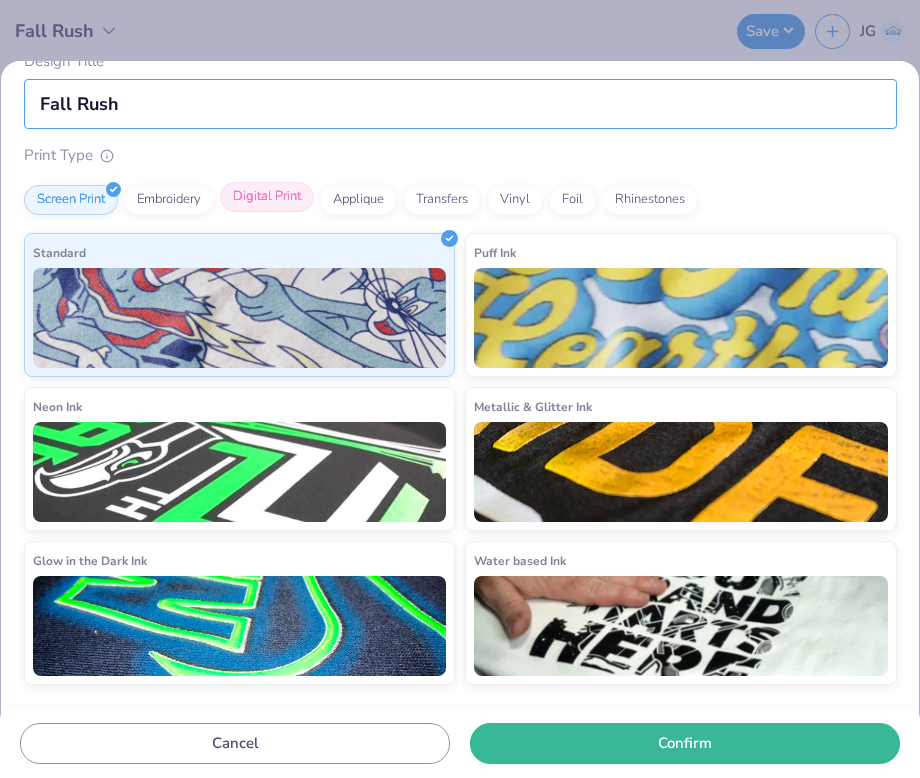 type on "Fall Rush" 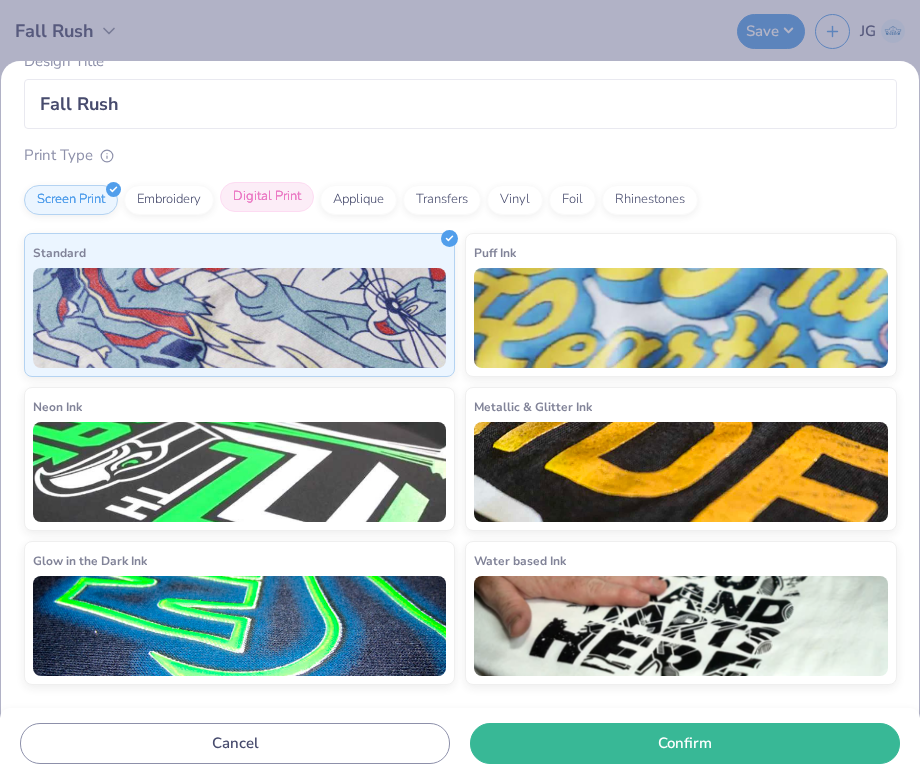 click on "Digital Print" at bounding box center [267, 197] 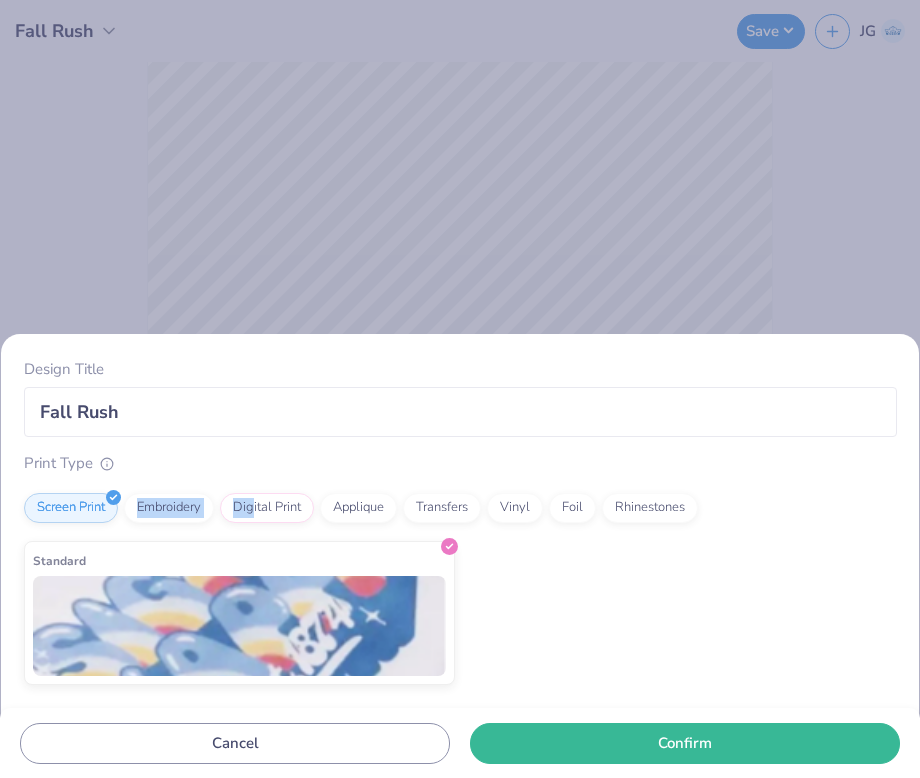 drag, startPoint x: 256, startPoint y: 514, endPoint x: 116, endPoint y: 483, distance: 143.39107 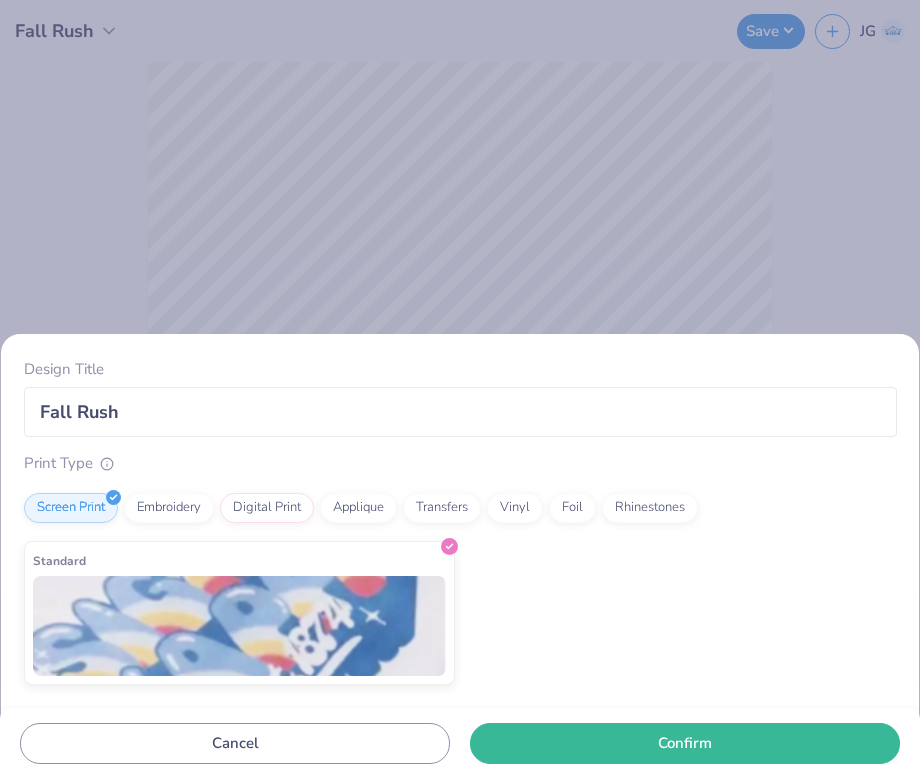 click on "Print Type" at bounding box center [460, 463] 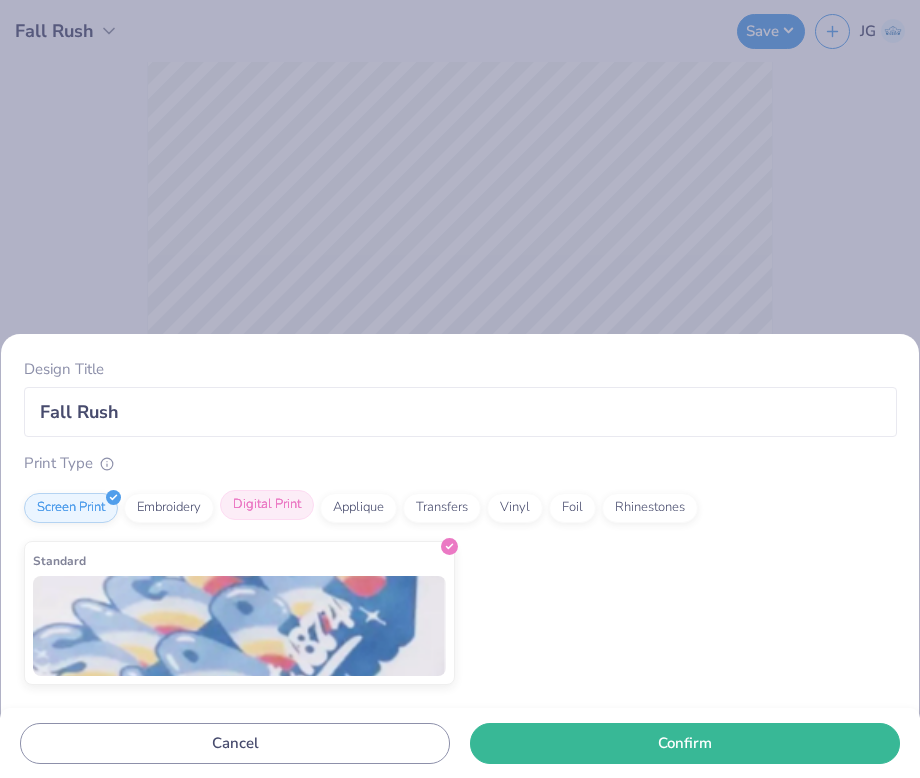 click on "Digital Print" at bounding box center (267, 505) 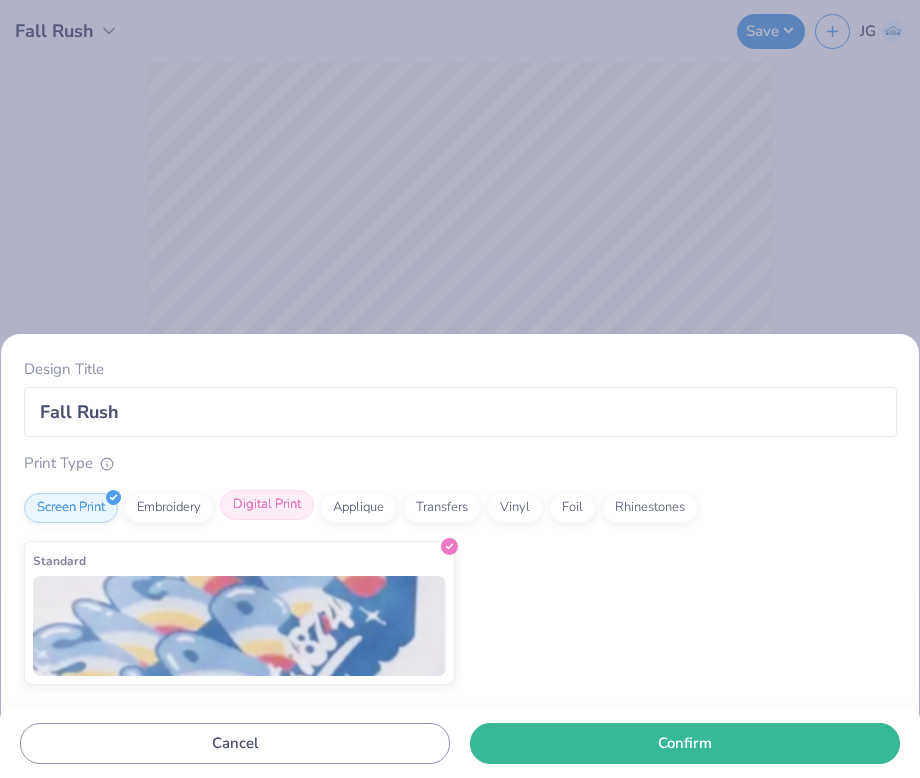 click on "Digital Print" at bounding box center [267, 505] 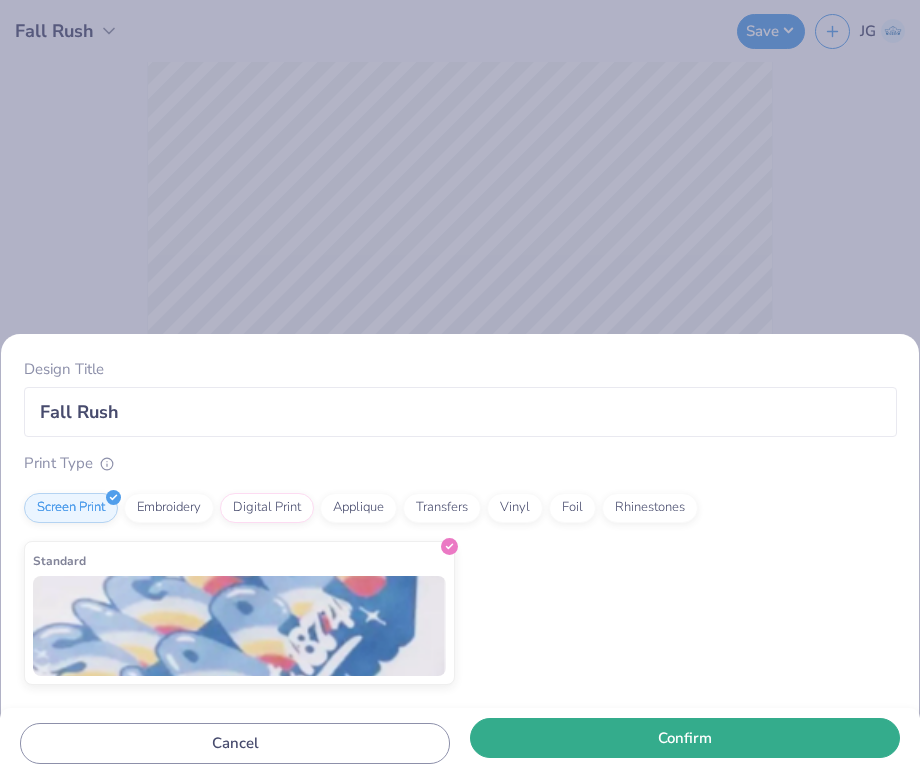 click on "Confirm" at bounding box center [685, 738] 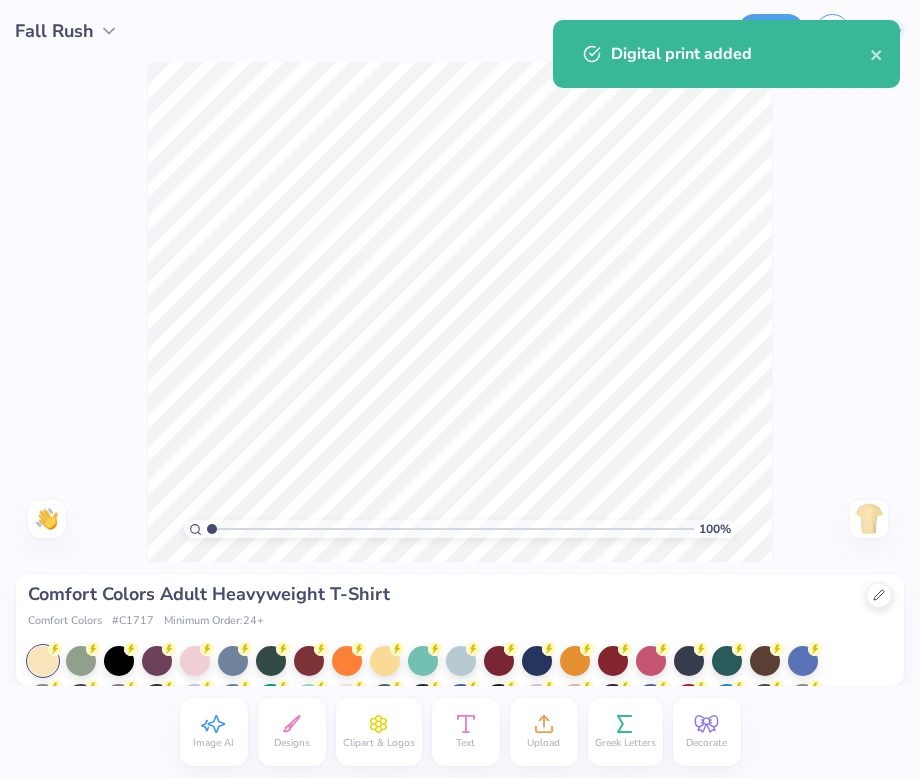 click on "Comfort Colors Adult Heavyweight T-Shirt Comfort Colors # C1717 Minimum Order:  24 +   Fresh Prints Flash:  This color can be expedited for 5 day delivery." at bounding box center (460, 630) 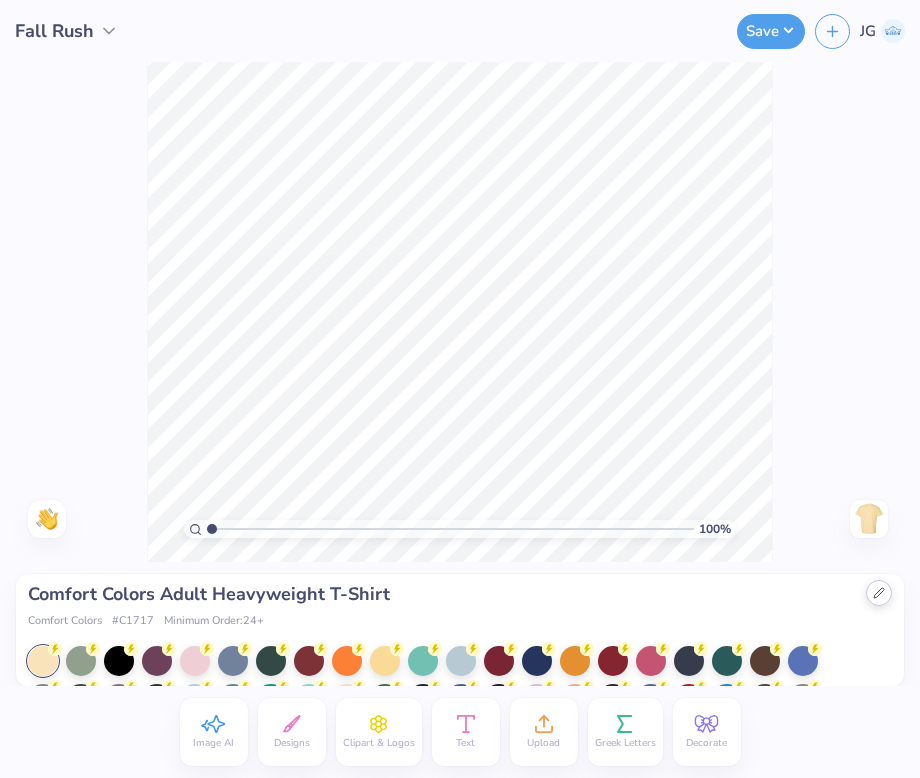 click 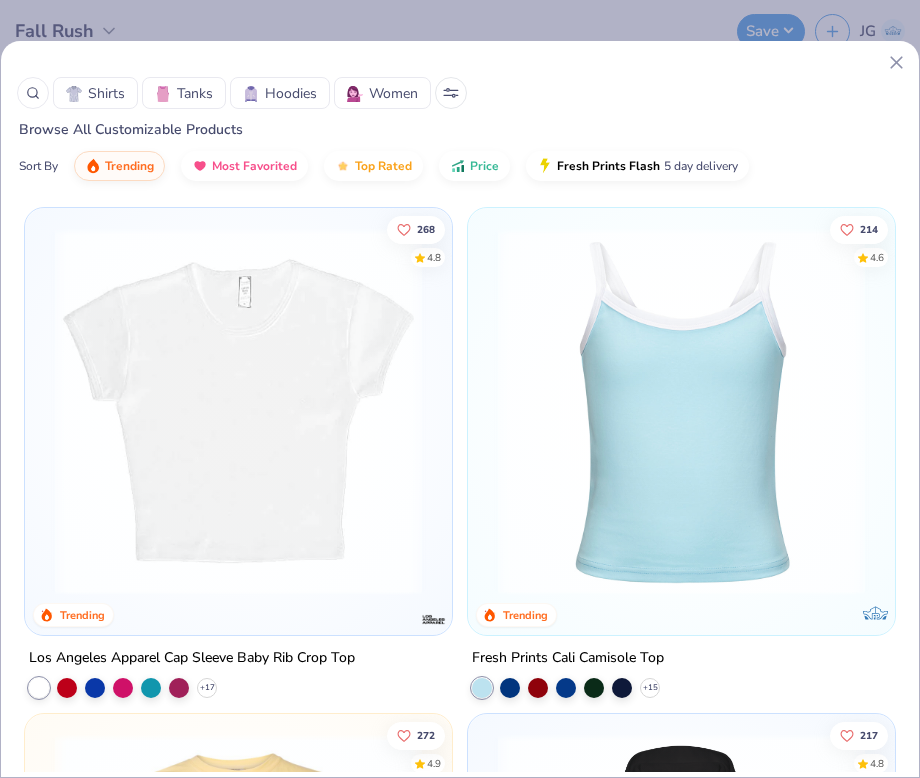 click on "Hoodies" at bounding box center [291, 93] 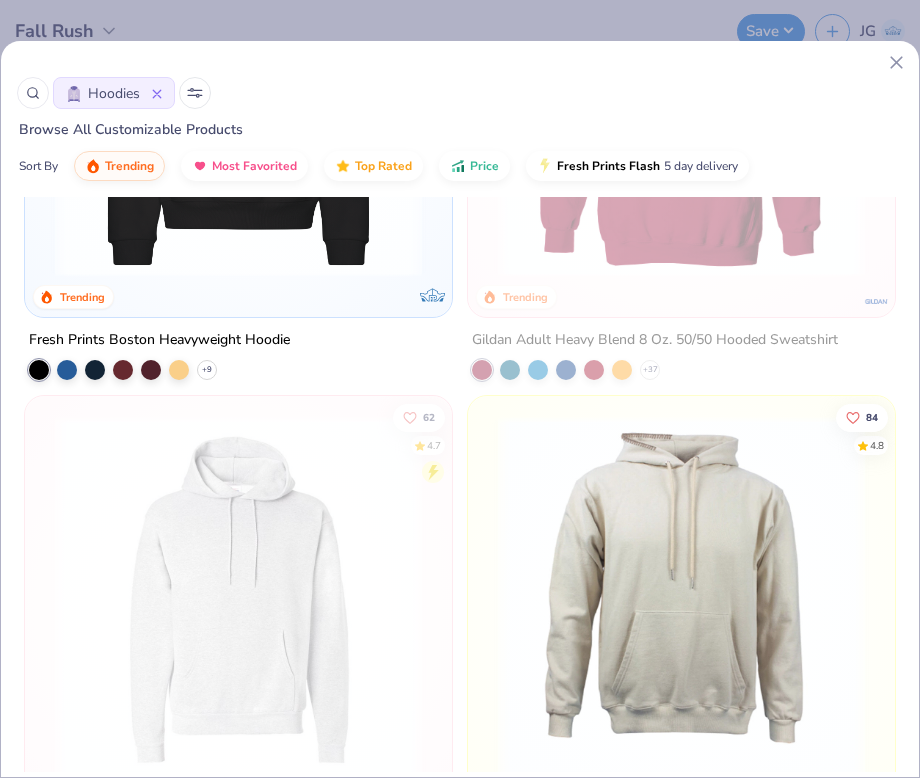scroll, scrollTop: 65, scrollLeft: 0, axis: vertical 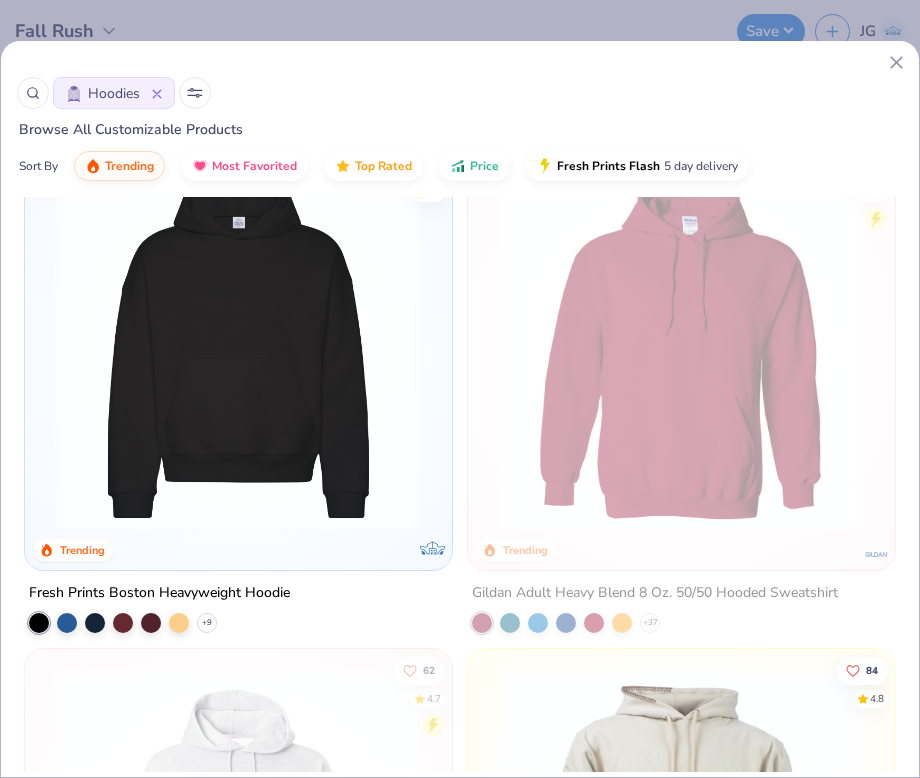click at bounding box center [238, 346] 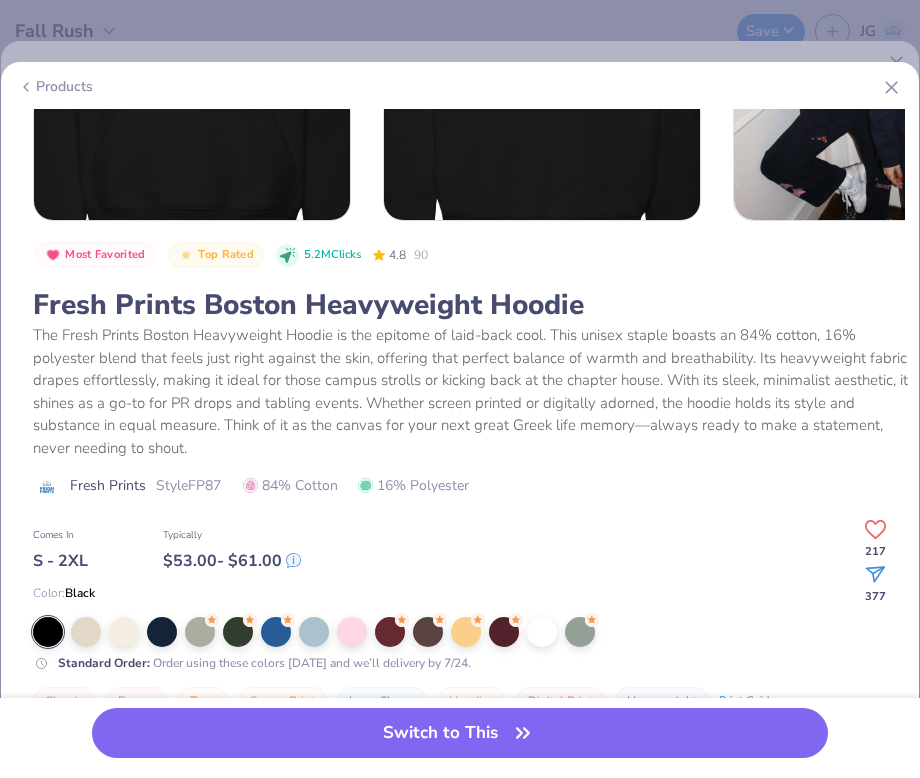 scroll, scrollTop: 334, scrollLeft: 0, axis: vertical 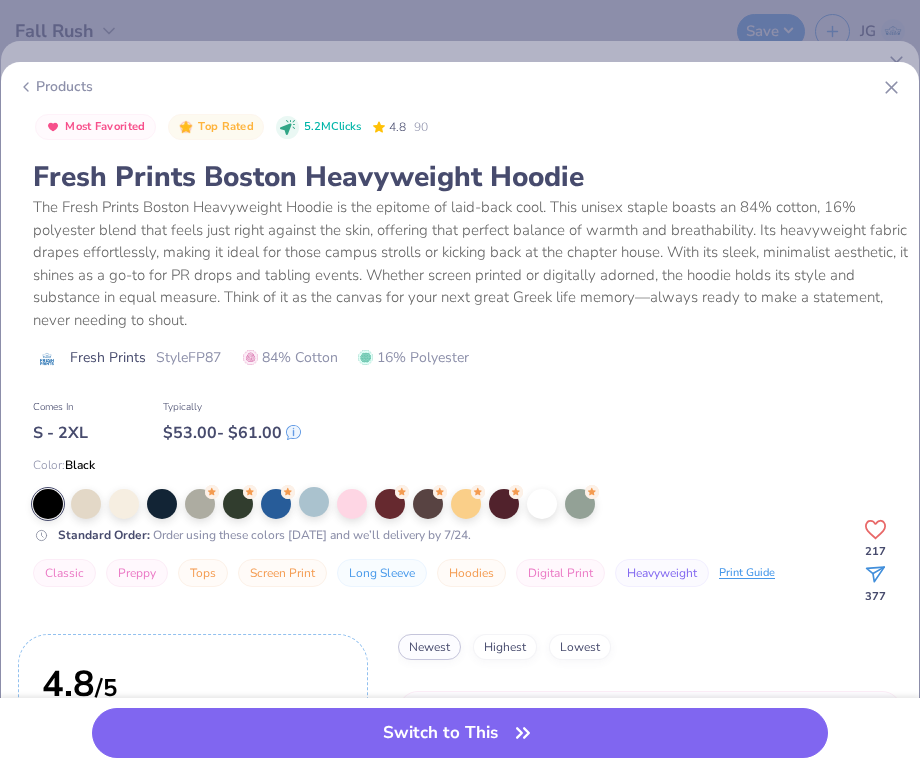 click at bounding box center (314, 502) 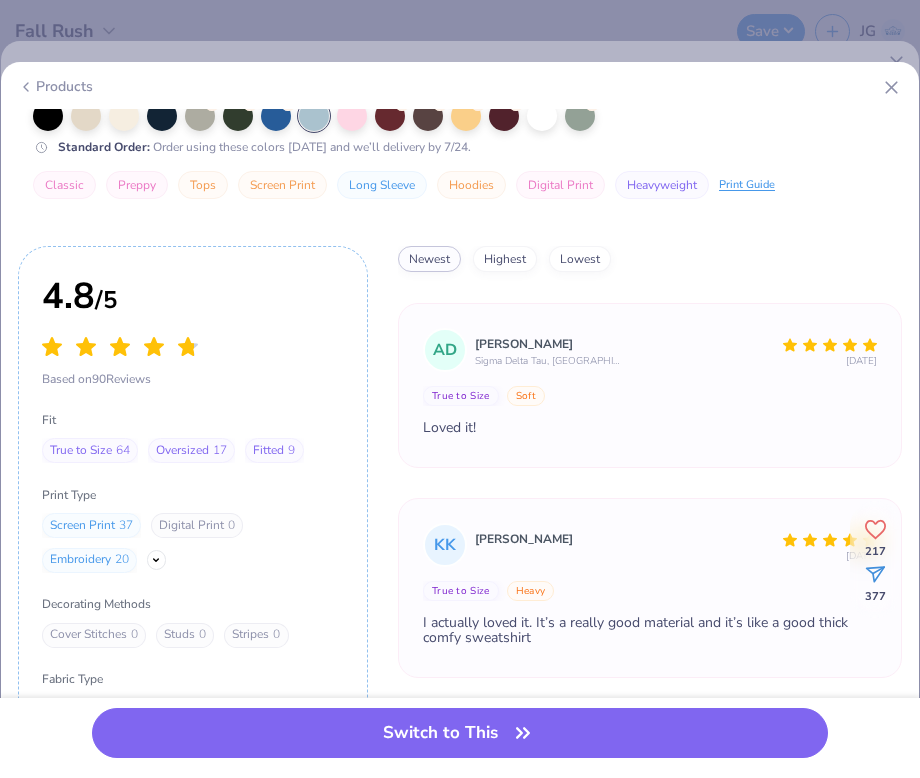 scroll, scrollTop: 717, scrollLeft: 0, axis: vertical 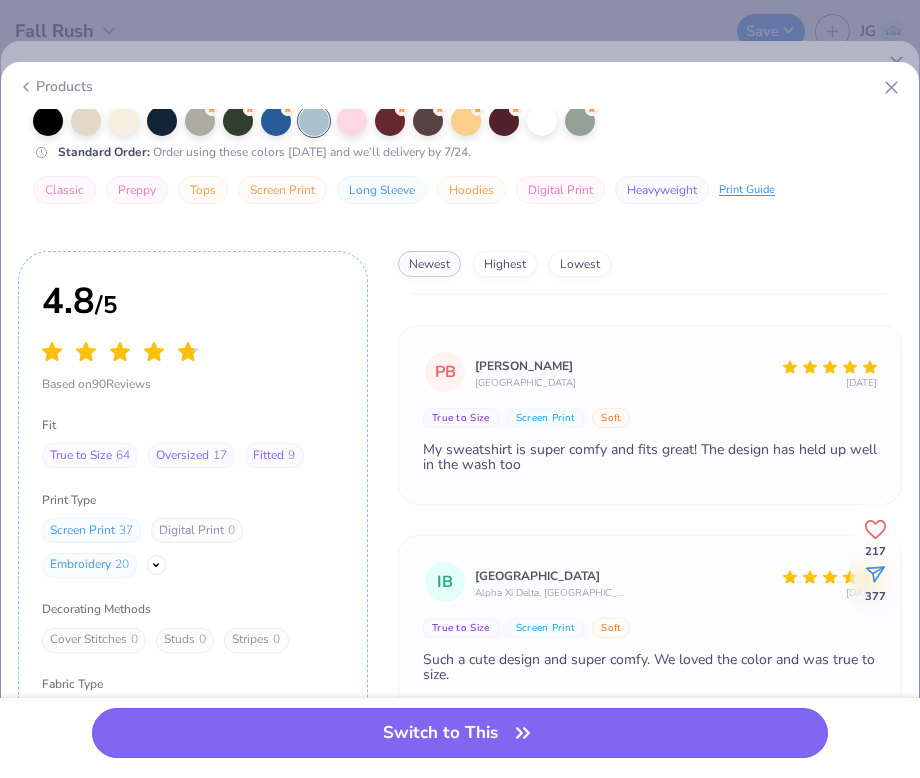 click on "Switch to This" at bounding box center (460, 733) 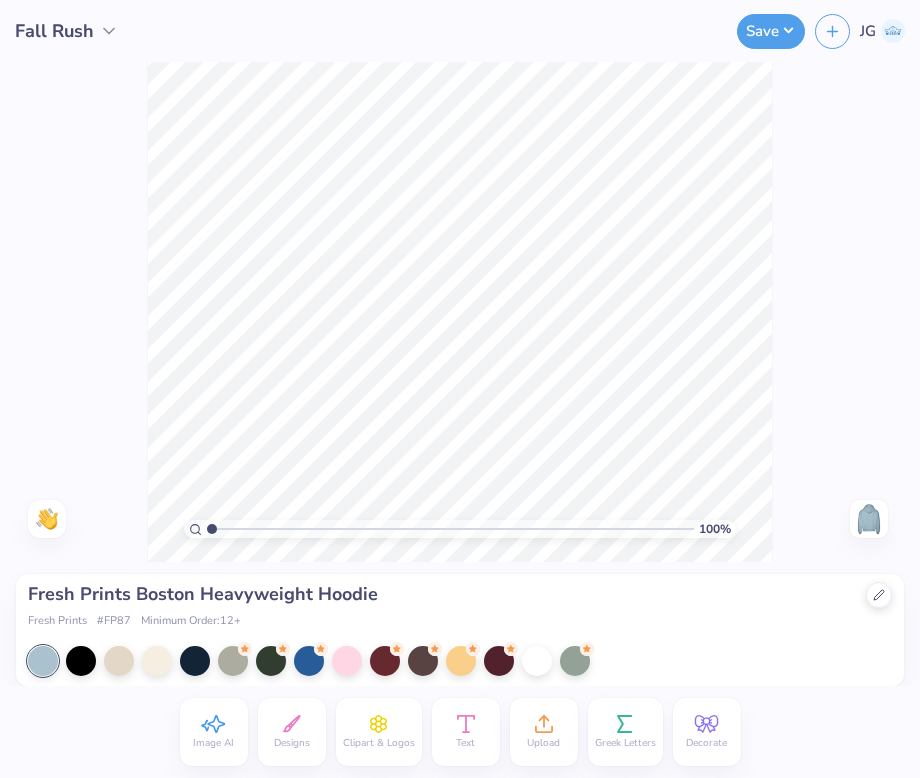 click 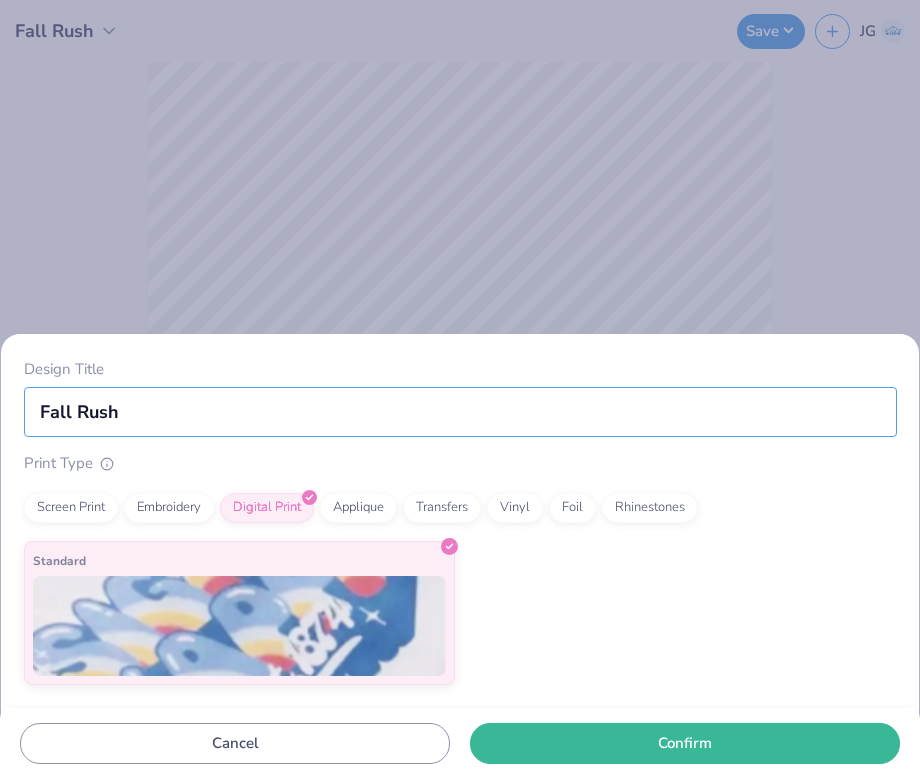 drag, startPoint x: 204, startPoint y: 414, endPoint x: -99, endPoint y: 367, distance: 306.62354 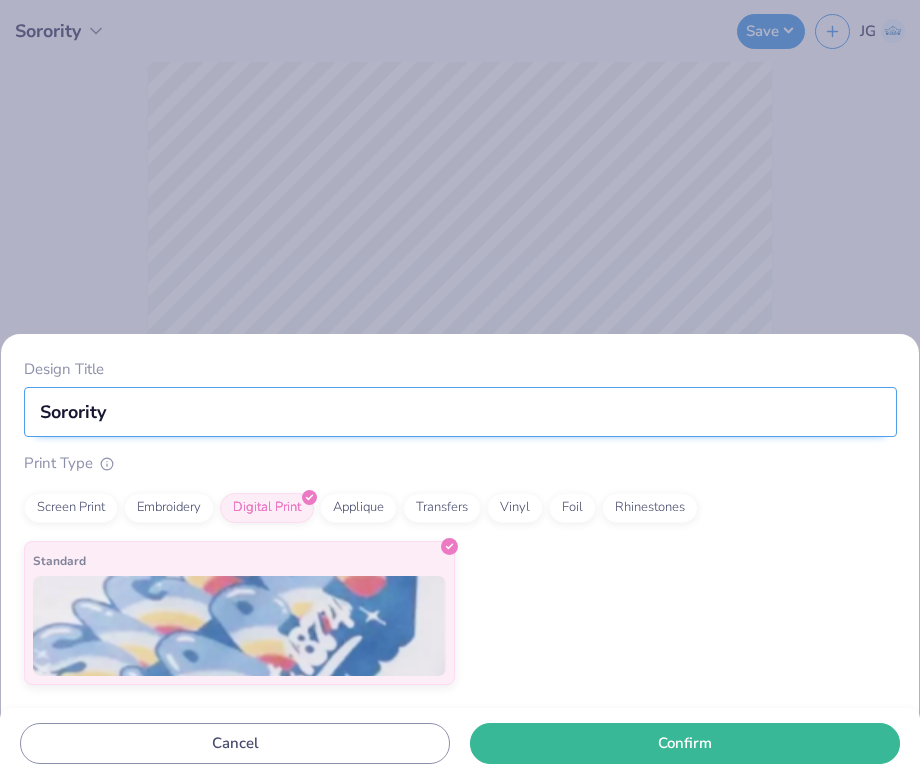 click on "Sorority" at bounding box center [460, 412] 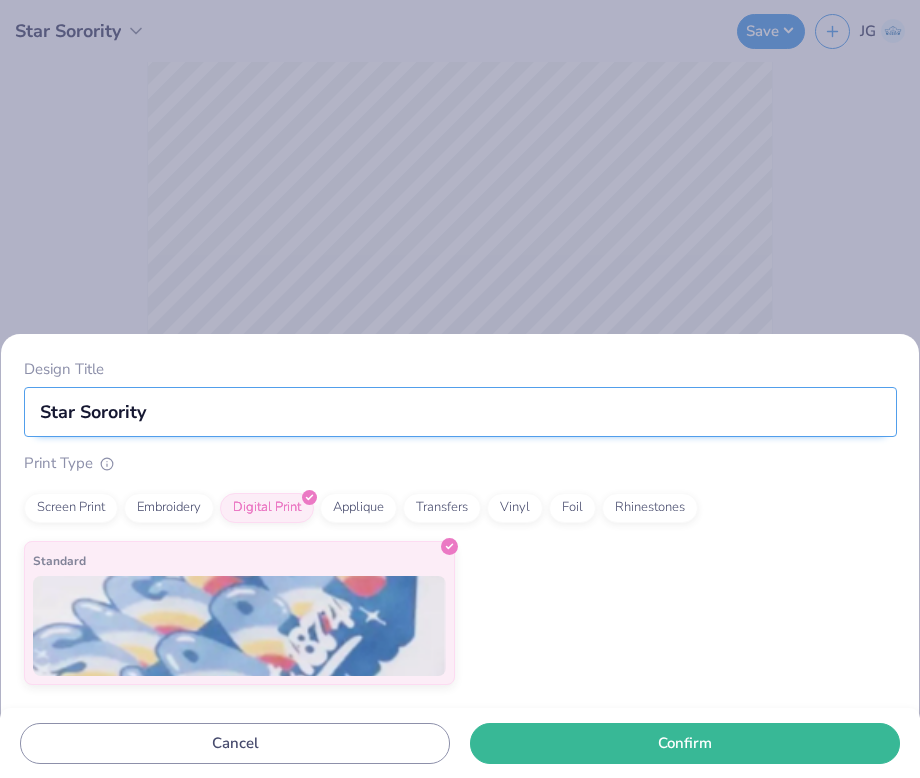 click on "Star Sorority" at bounding box center (460, 412) 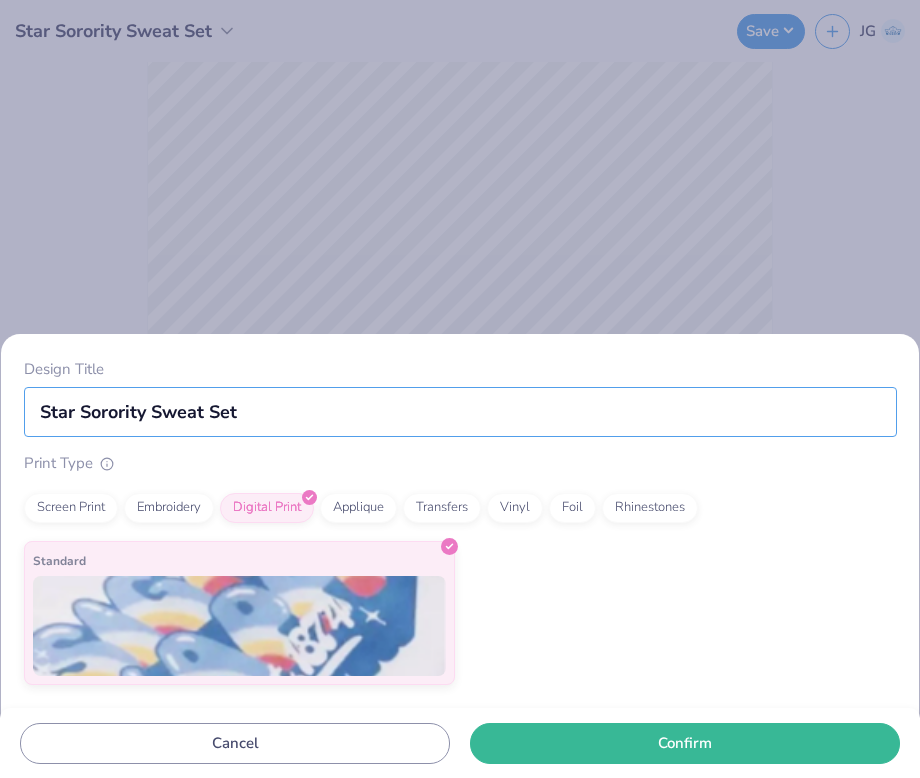 drag, startPoint x: 78, startPoint y: 417, endPoint x: 10, endPoint y: 408, distance: 68.593 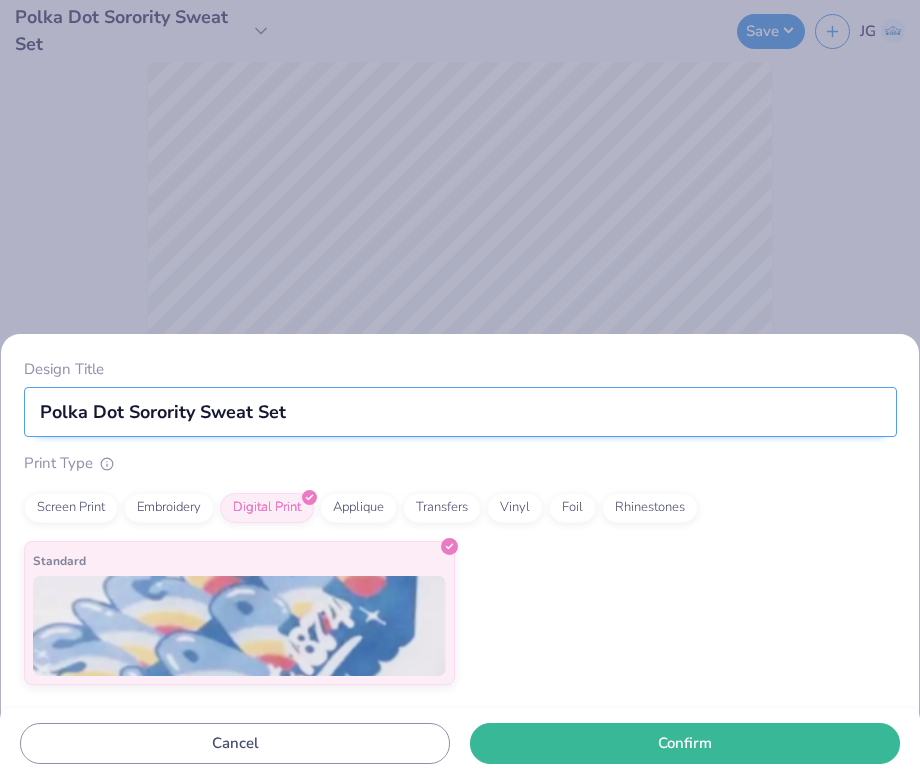 drag, startPoint x: 315, startPoint y: 419, endPoint x: 199, endPoint y: 415, distance: 116.06895 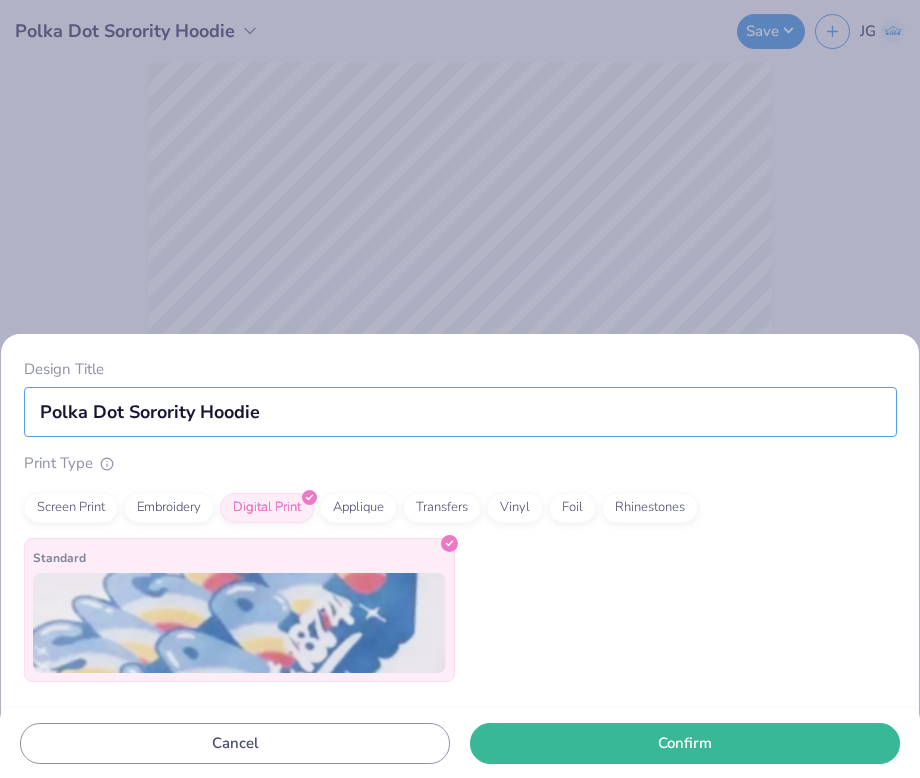 type on "Polka Dot Sorority Hoodie" 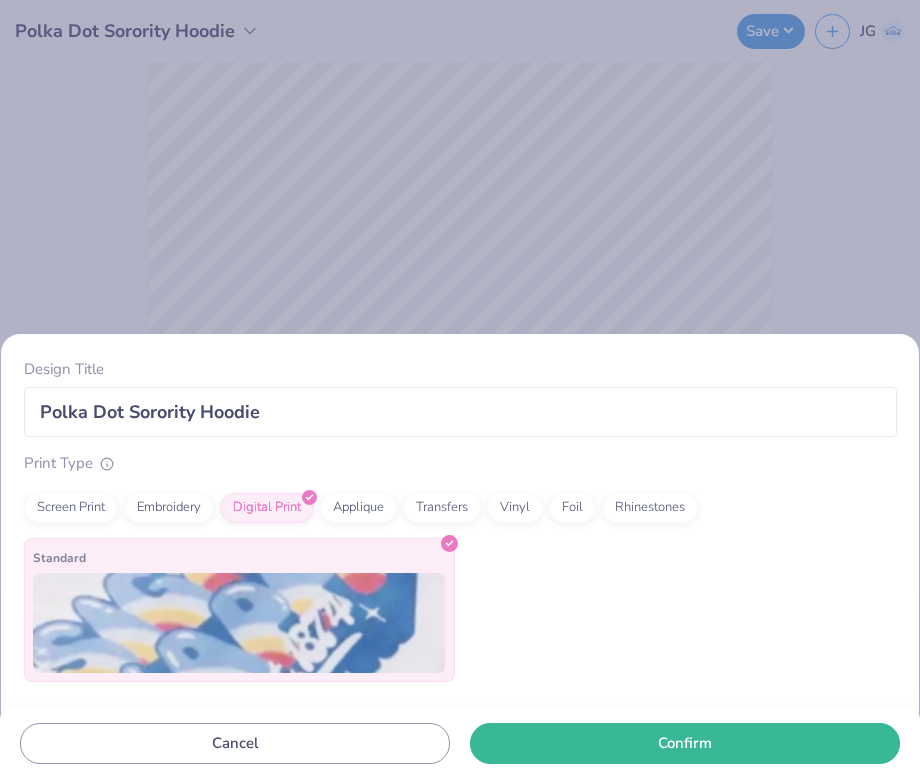 click at bounding box center [449, 543] 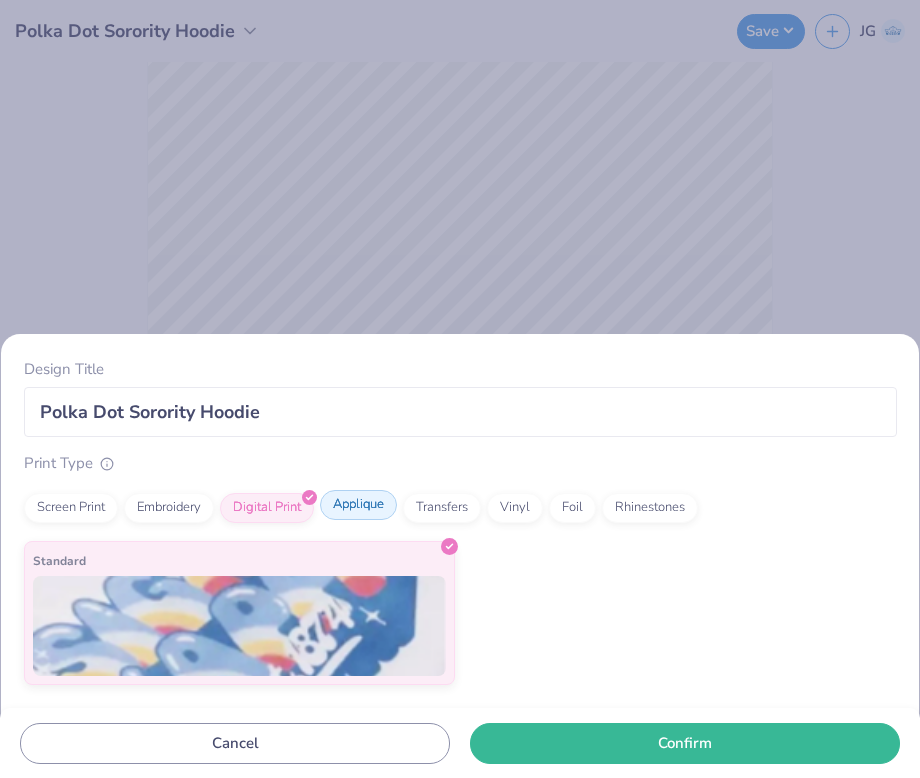 click on "Applique" at bounding box center [358, 505] 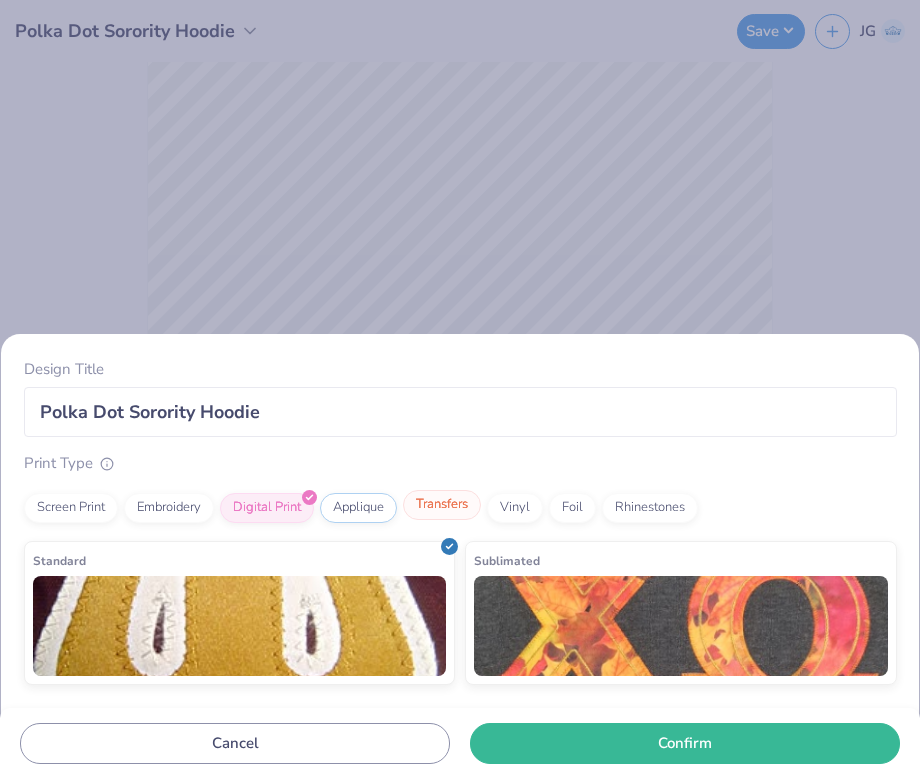 click on "Transfers" at bounding box center (442, 505) 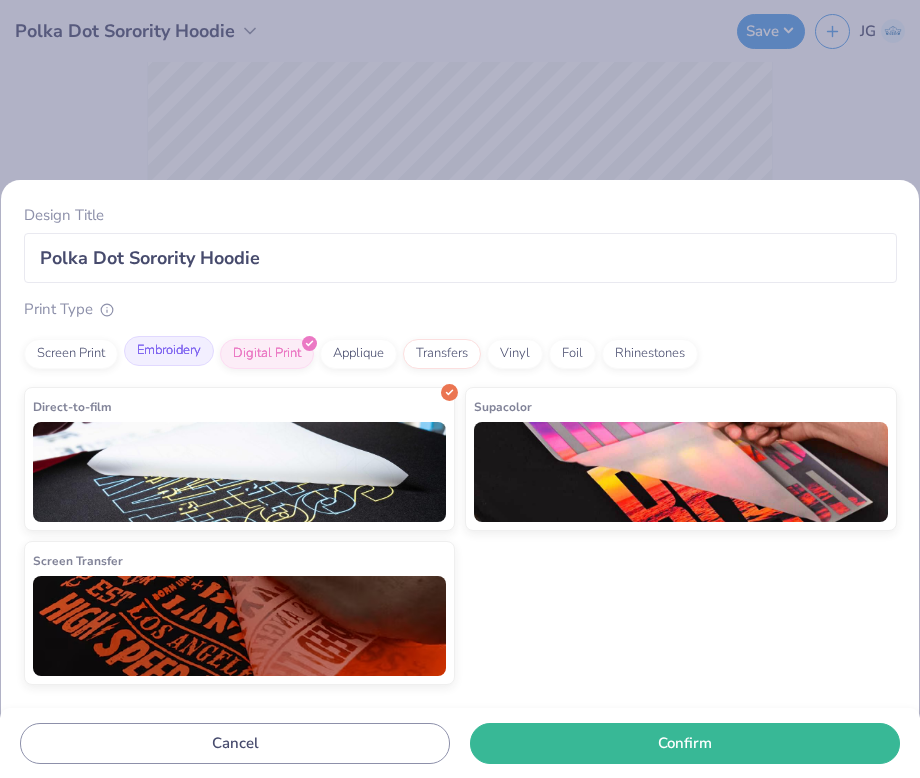click on "Embroidery" at bounding box center [169, 351] 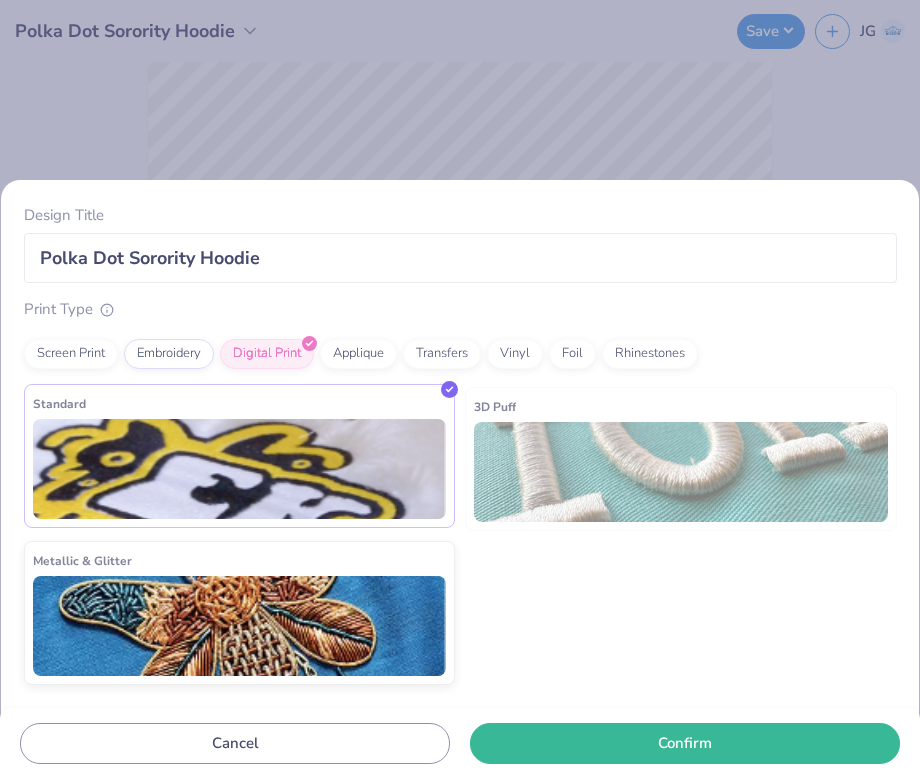 click at bounding box center [240, 469] 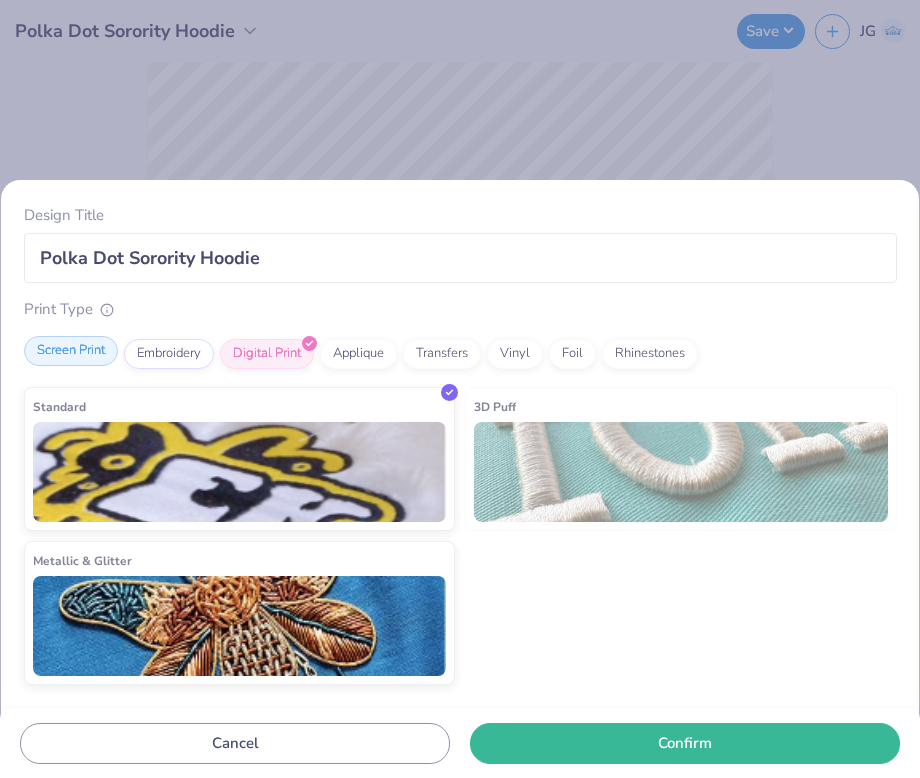 click on "Screen Print" at bounding box center [71, 351] 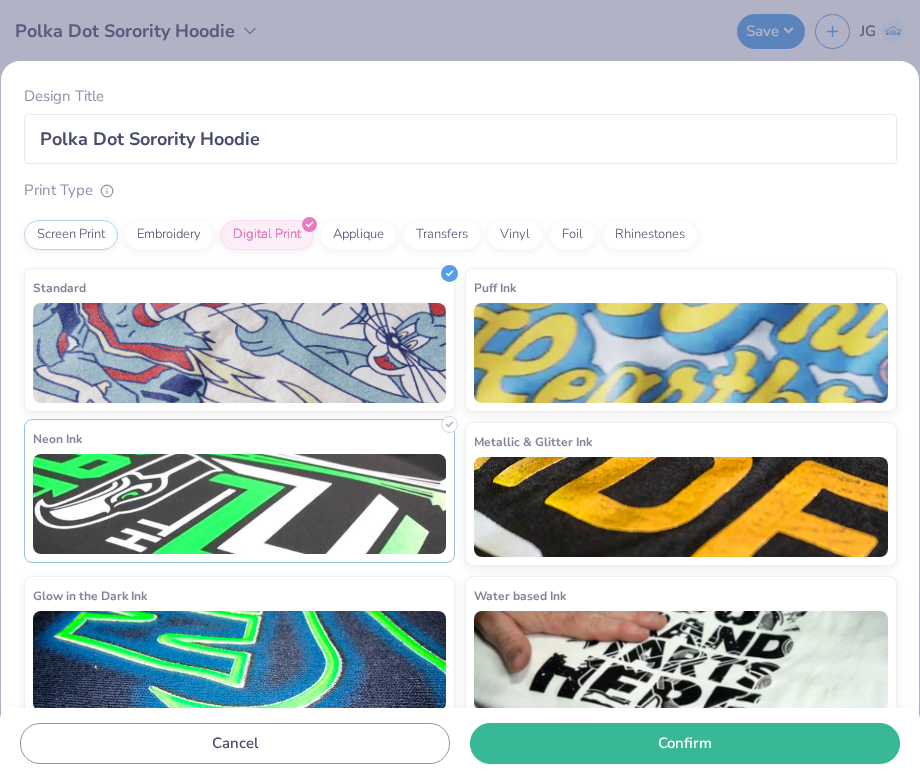 scroll, scrollTop: 0, scrollLeft: 0, axis: both 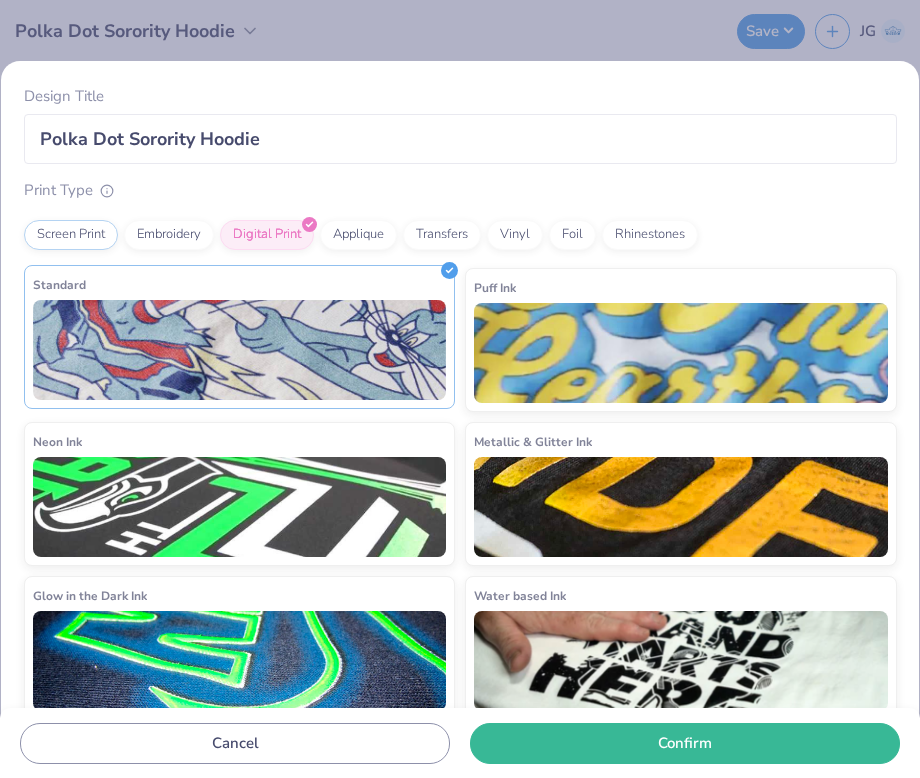 click at bounding box center [240, 350] 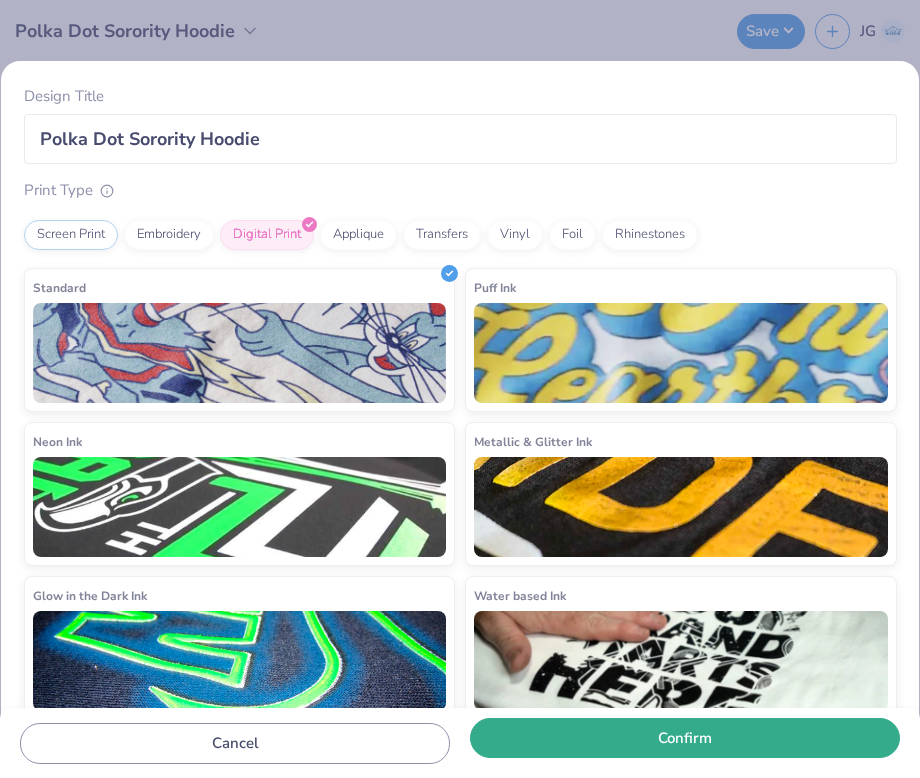 click on "Confirm" at bounding box center [685, 738] 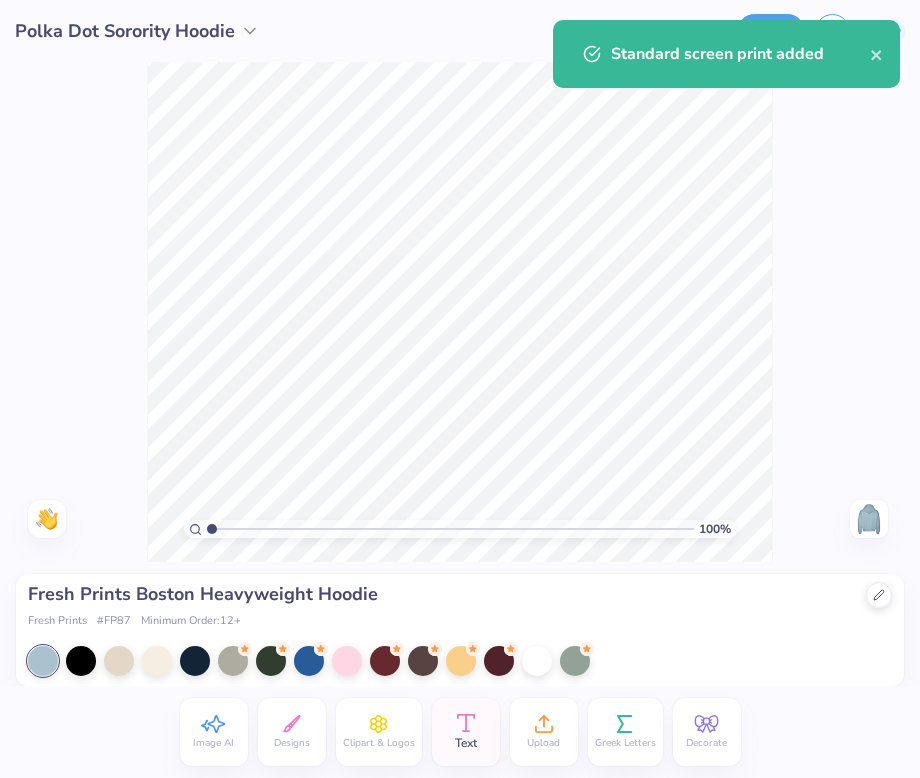 click 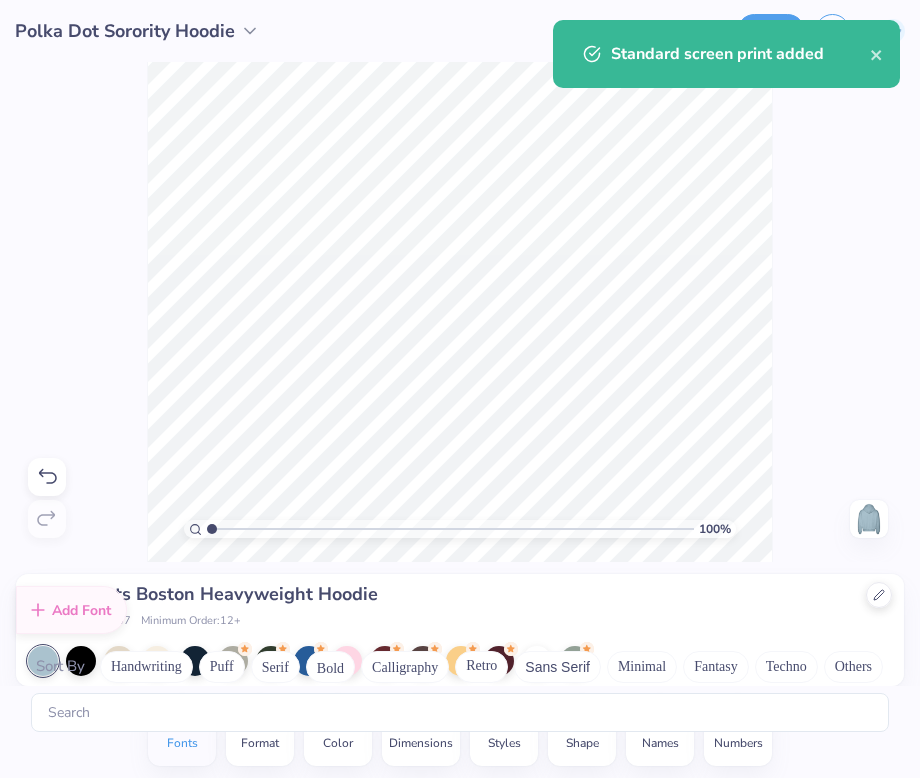 scroll, scrollTop: 7455, scrollLeft: 0, axis: vertical 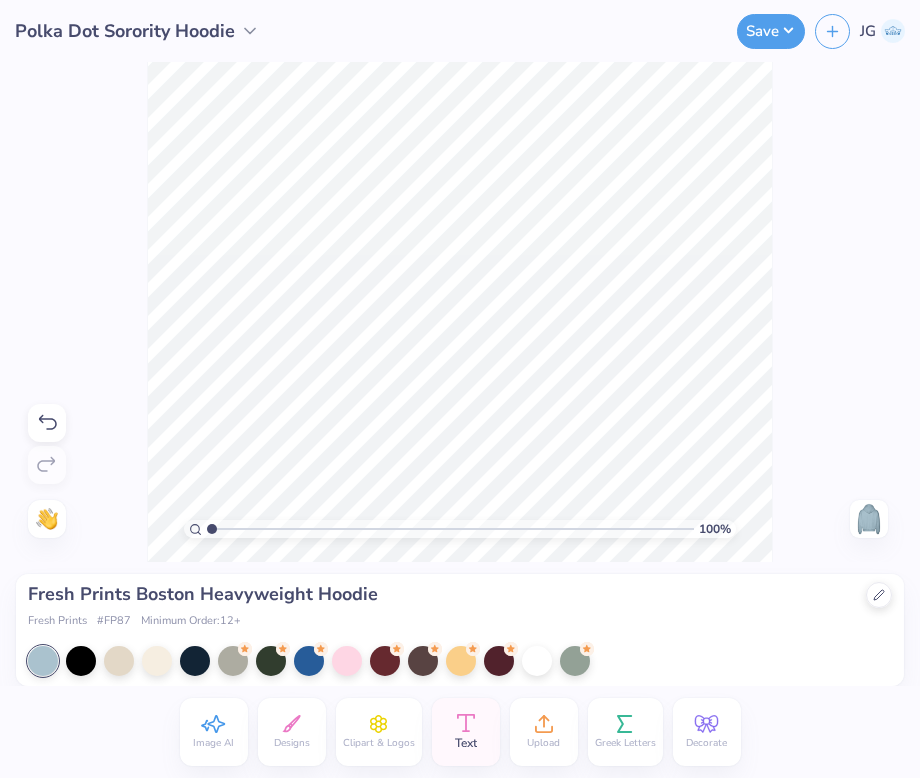 click 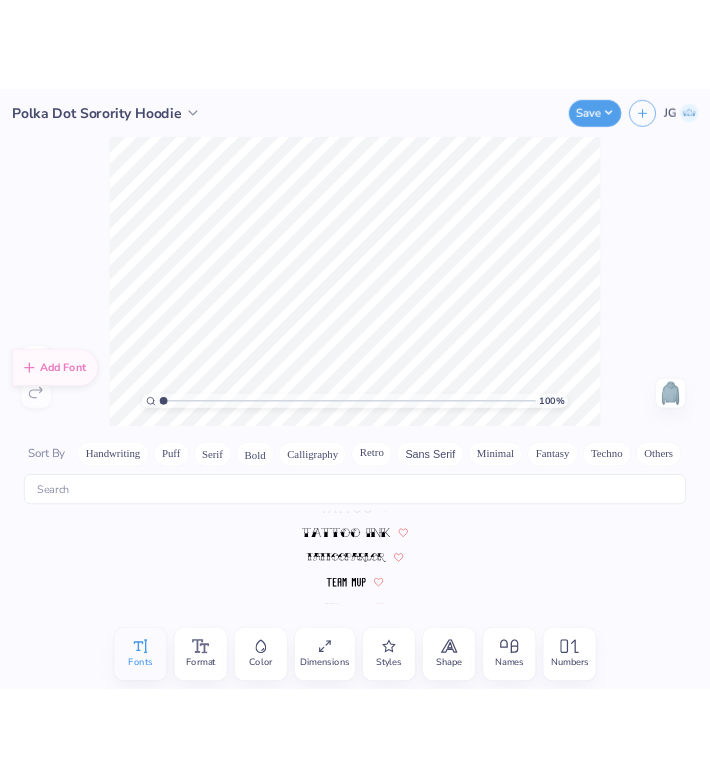 scroll, scrollTop: 7734, scrollLeft: 0, axis: vertical 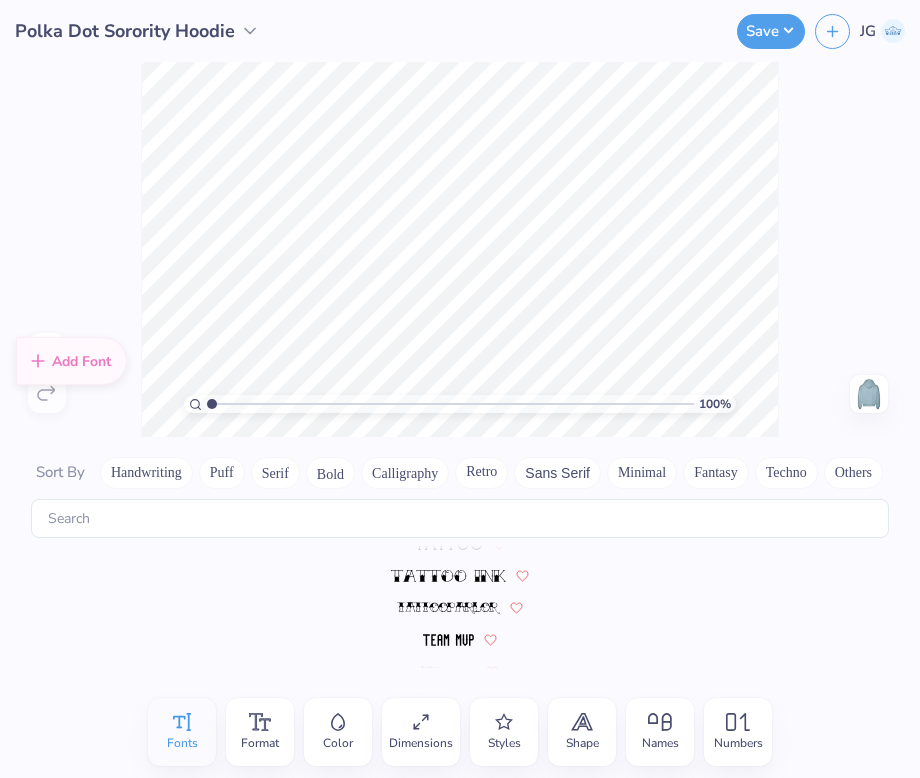 click on "Polka Dot Sorority Hoodie" at bounding box center (125, 31) 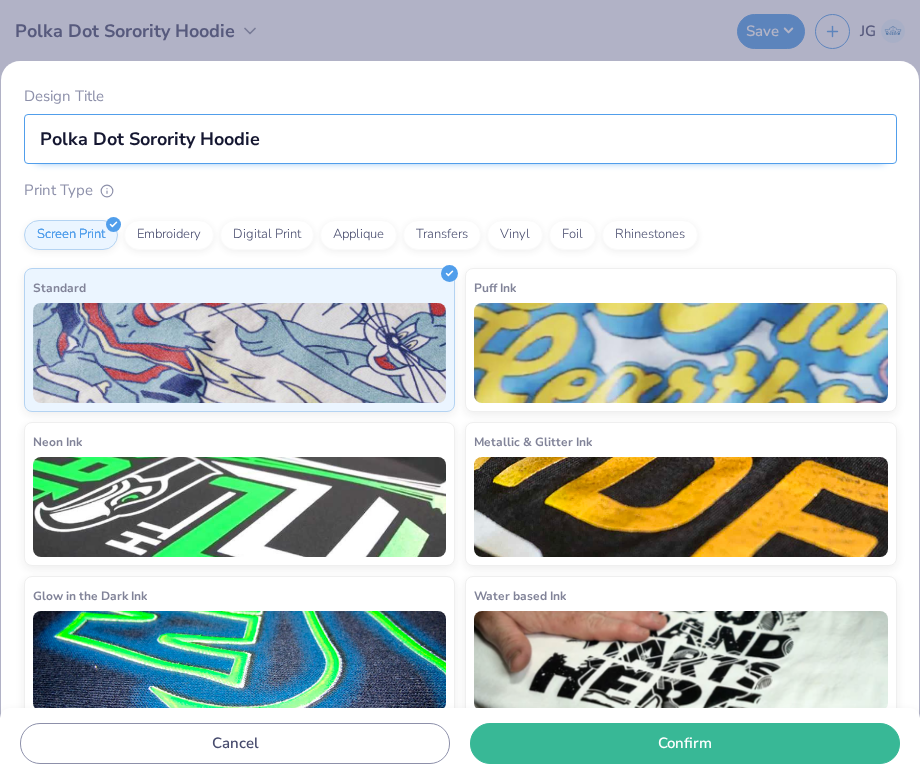 click on "Polka Dot Sorority Hoodie" at bounding box center (460, 139) 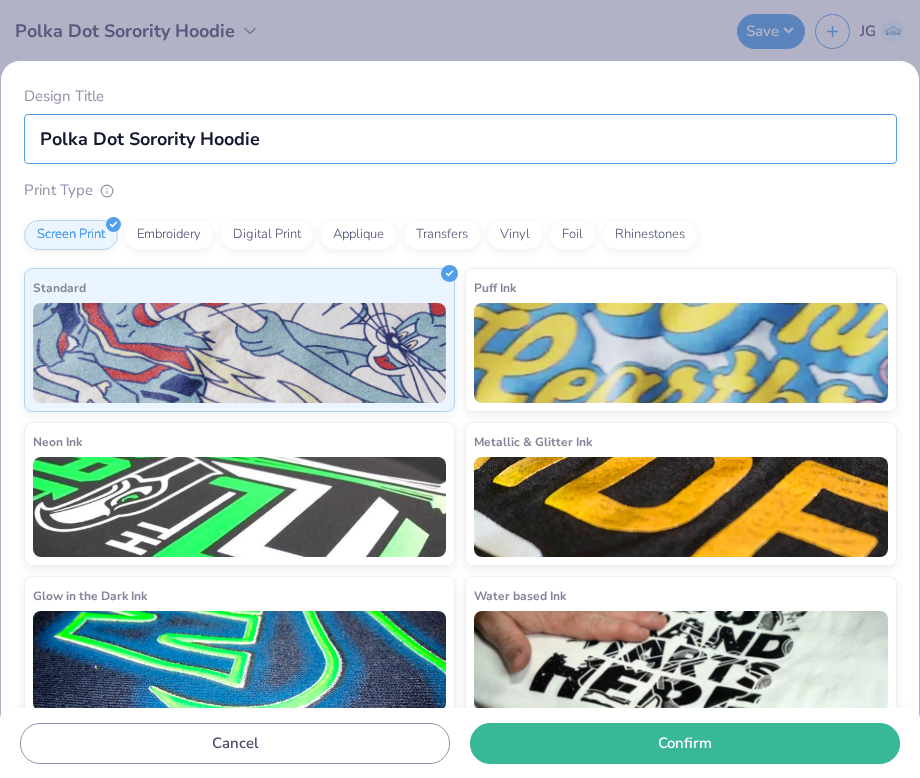 drag, startPoint x: 191, startPoint y: 142, endPoint x: 13, endPoint y: 127, distance: 178.6309 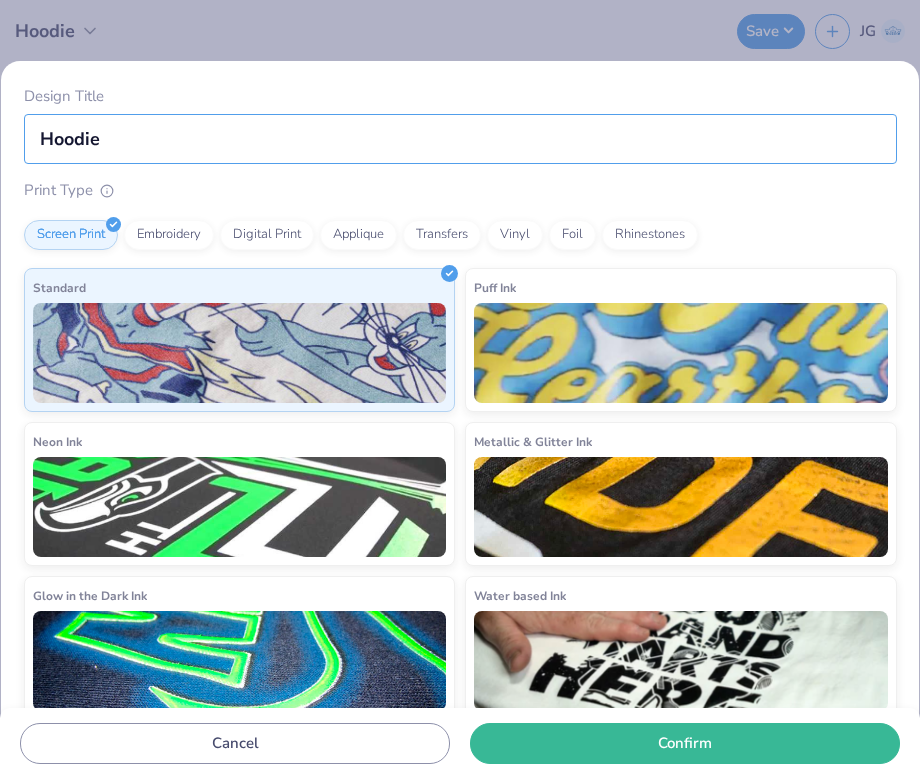 type on "Hoodie" 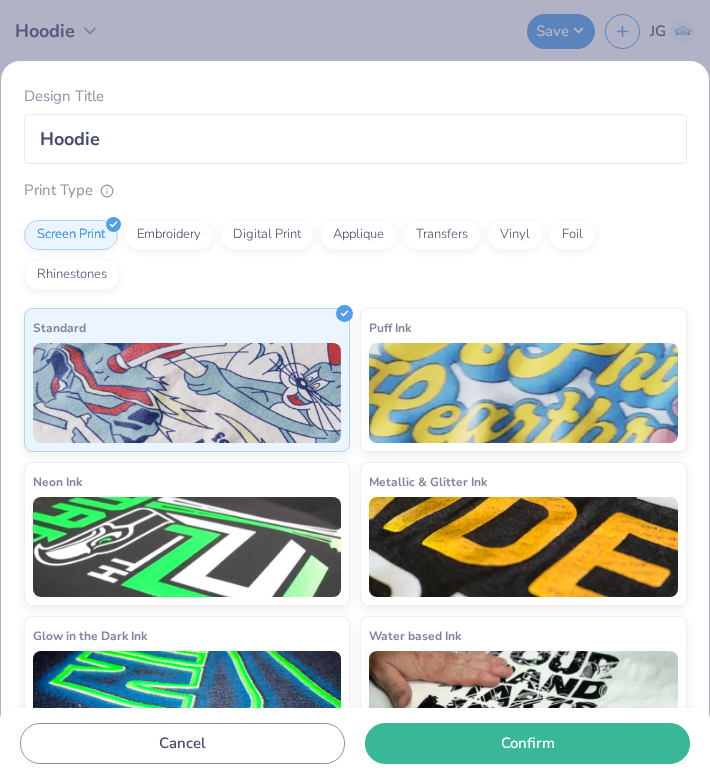 click on "Design Title Hoodie Print Type Screen Print Embroidery Digital Print Applique Transfers Vinyl Foil Rhinestones Standard Puff Ink Neon Ink Metallic & Glitter Ink Glow in the Dark Ink Water based Ink Cancel Confirm" at bounding box center (355, 419) 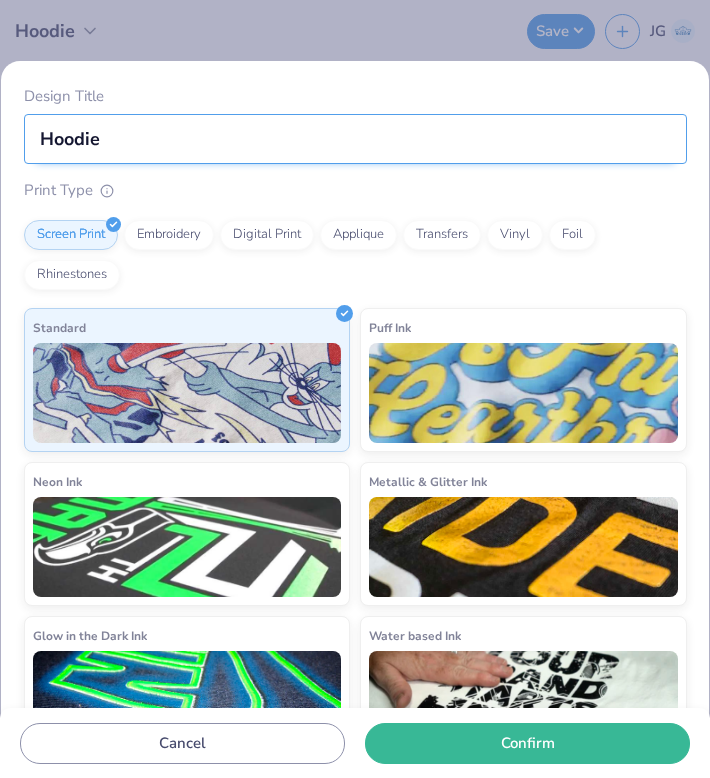 click on "Hoodie" at bounding box center [355, 139] 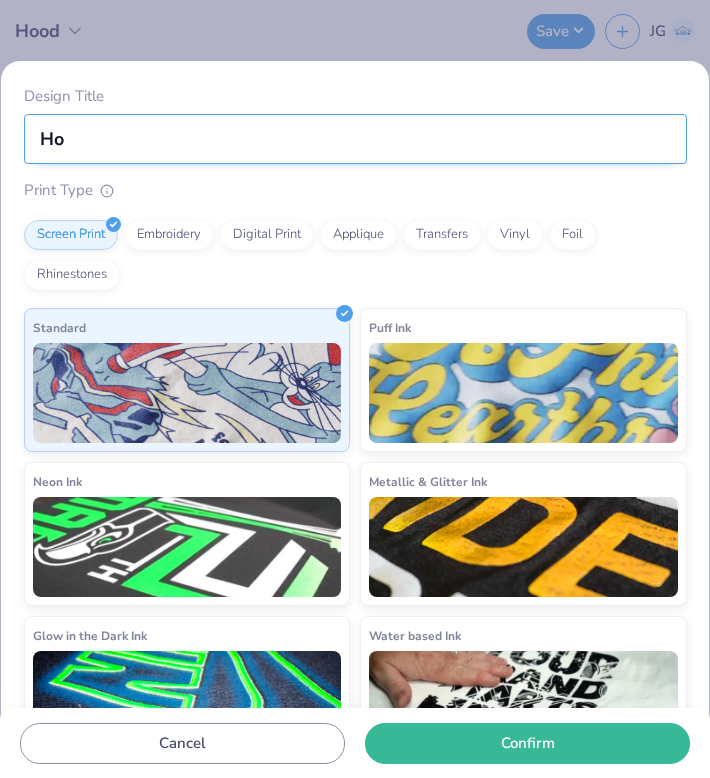 type on "H" 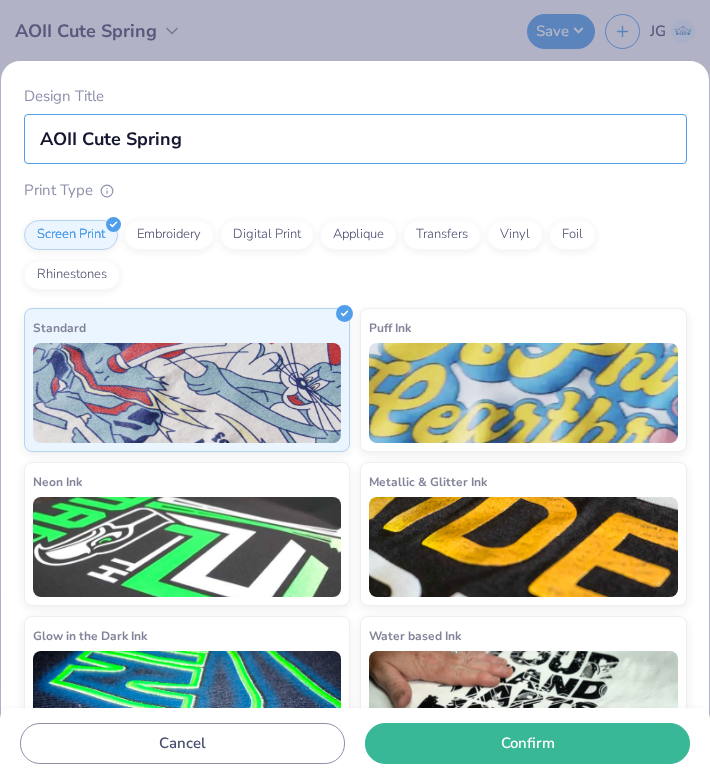 type on "AOII Cute Spring" 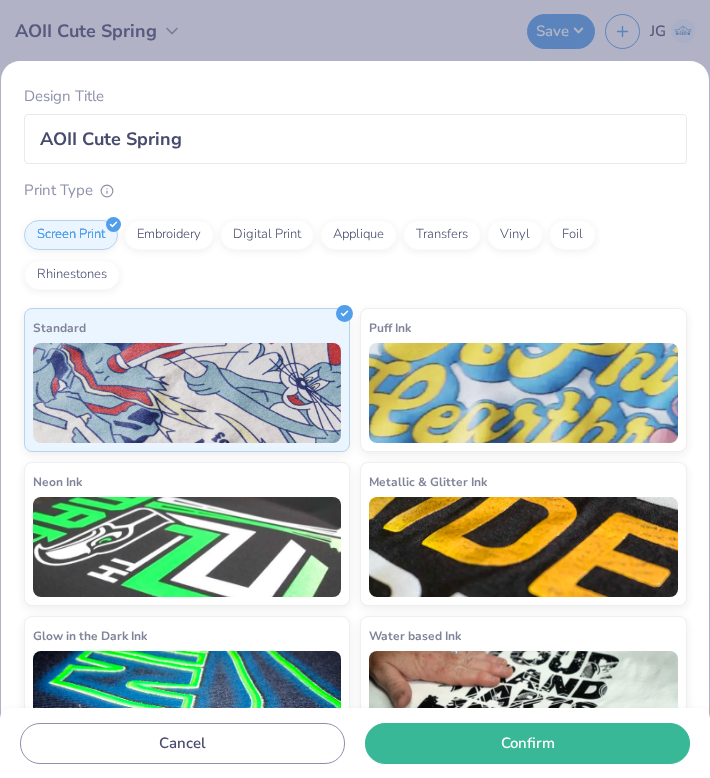 click on "Standard Puff Ink Neon Ink Metallic & Glitter Ink Glow in the Dark Ink Water based Ink" at bounding box center (355, 534) 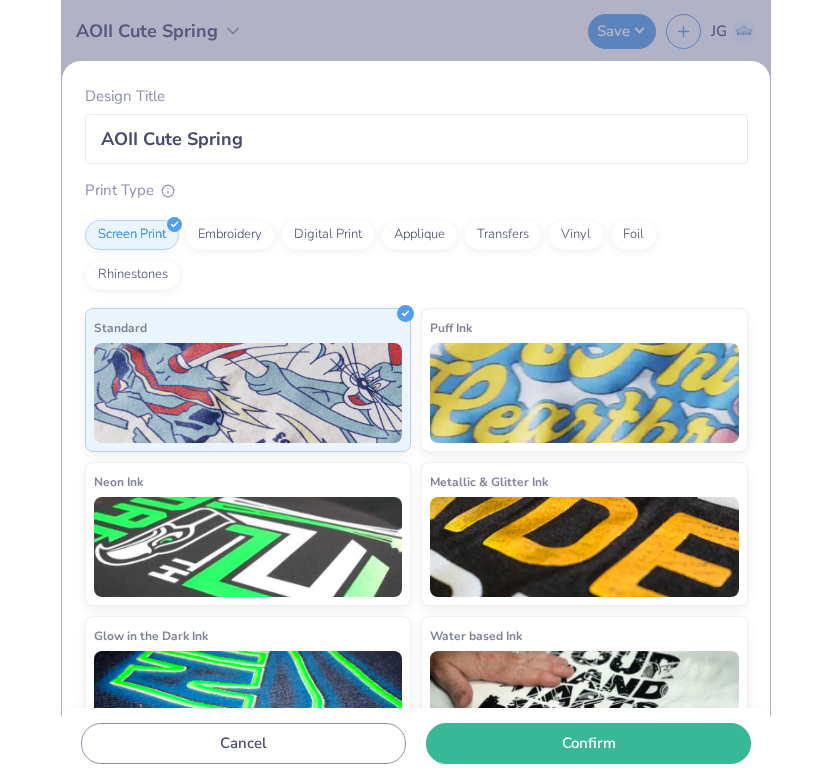 scroll, scrollTop: 75, scrollLeft: 0, axis: vertical 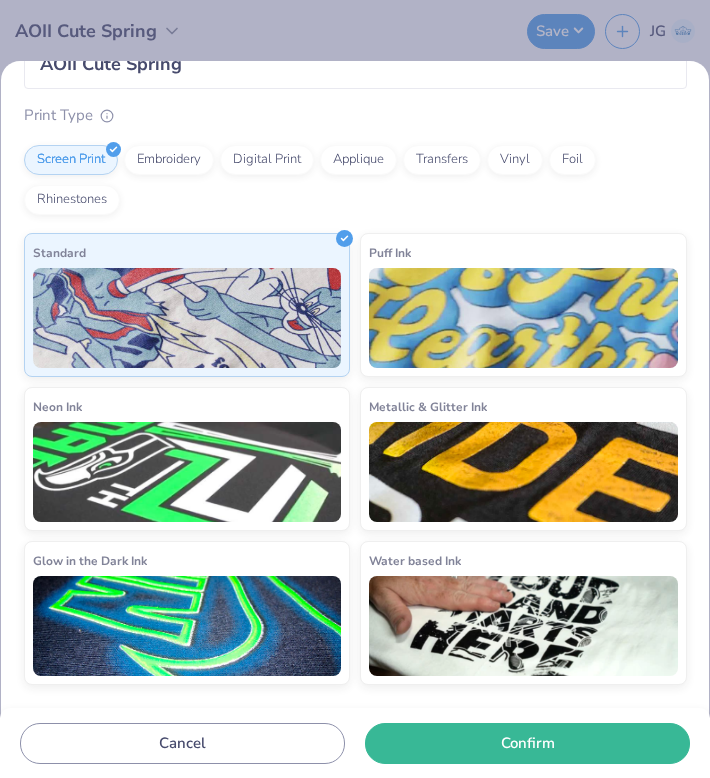 click on "Design Title AOII Cute Spring Print Type Screen Print Embroidery Digital Print Applique Transfers Vinyl Foil Rhinestones Standard Puff Ink Neon Ink Metallic & Glitter Ink Glow in the Dark Ink Water based Ink Cancel Confirm" at bounding box center (355, 389) 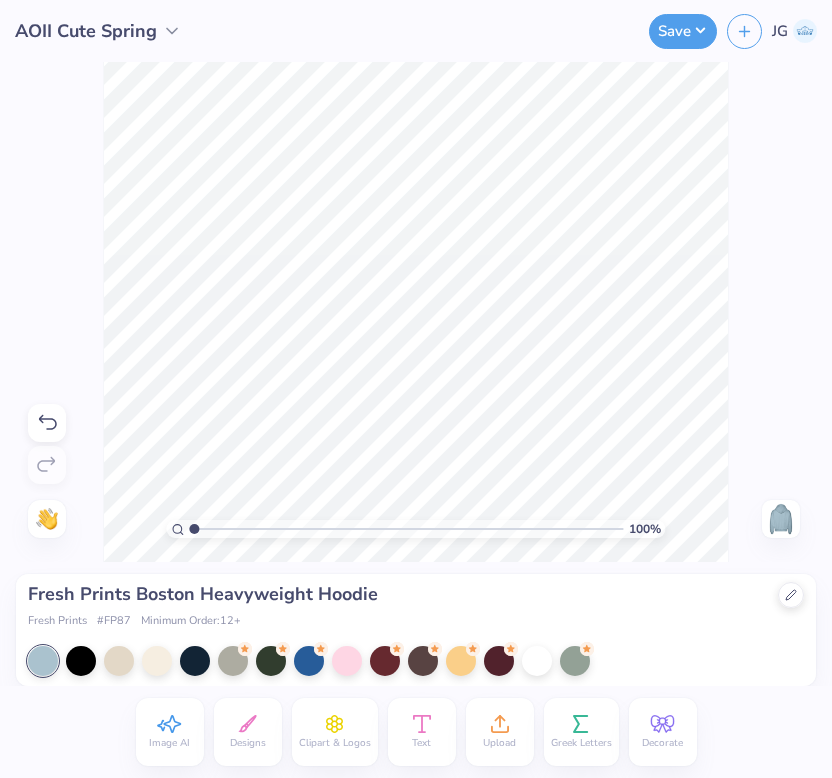 click 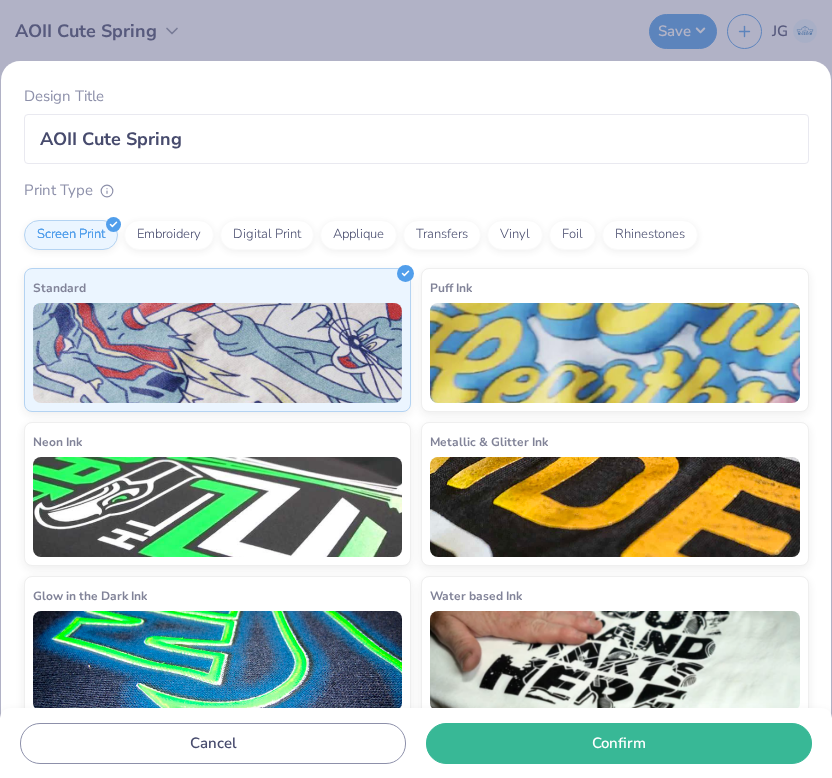 click on "Cancel" at bounding box center (213, 743) 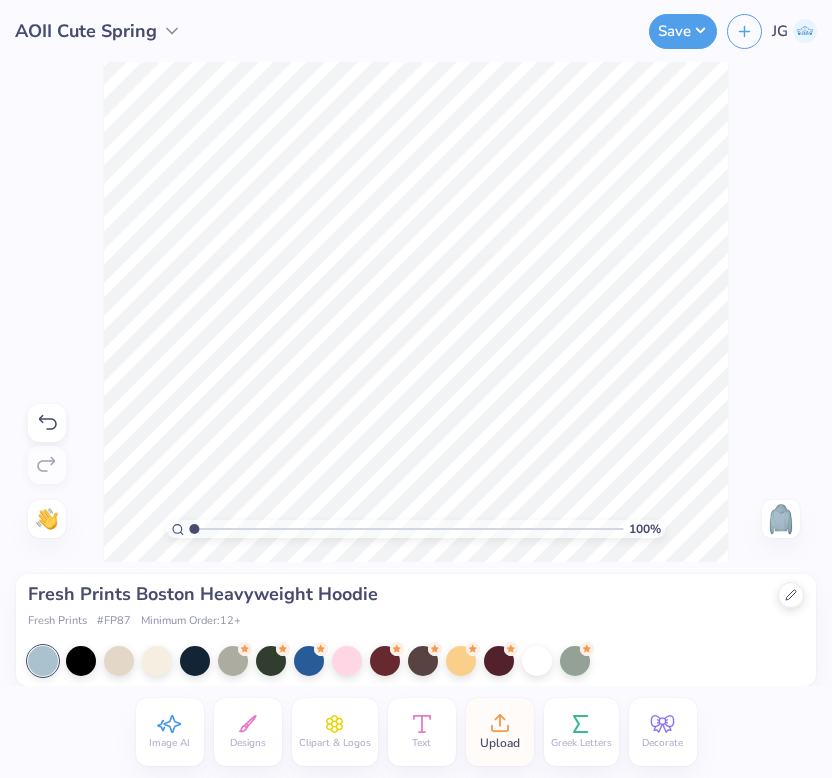 click on "Upload" at bounding box center (500, 743) 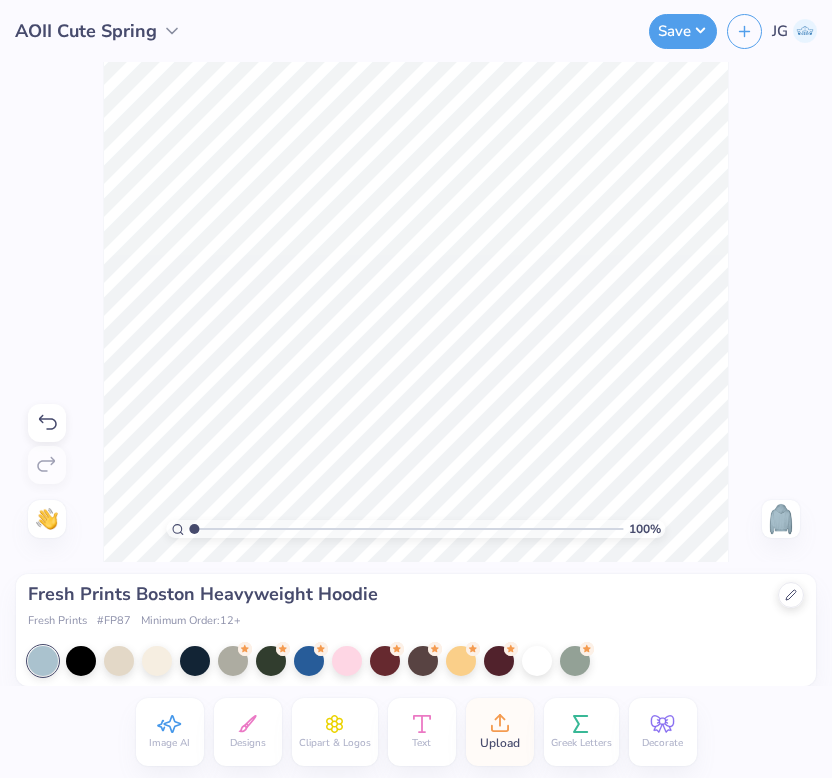 click on "Upload" at bounding box center [500, 743] 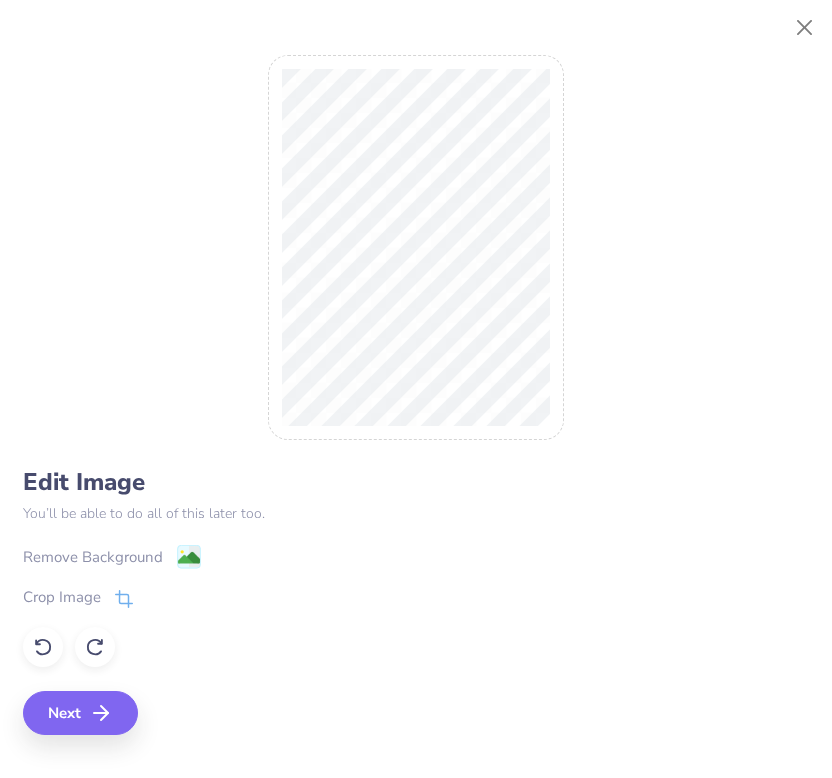 click on "Remove Background" at bounding box center [416, 554] 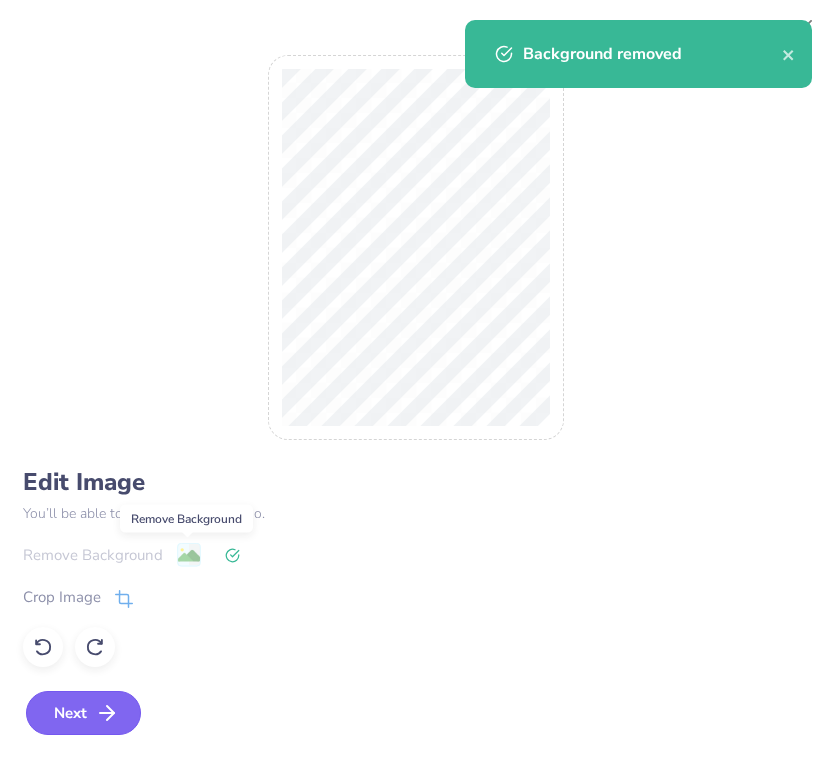 click on "Next" at bounding box center [83, 713] 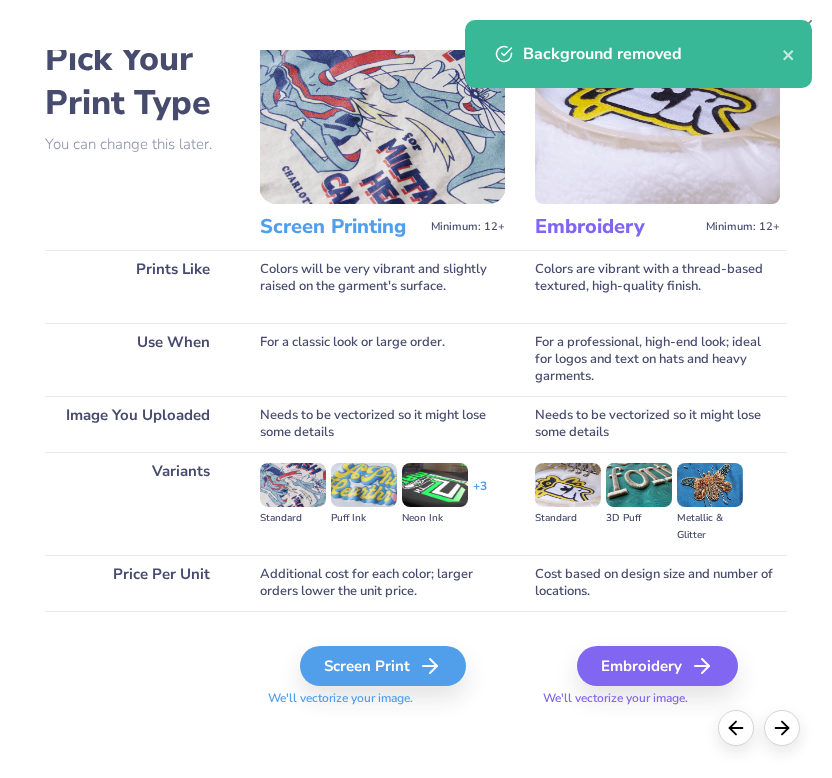 scroll, scrollTop: 0, scrollLeft: 0, axis: both 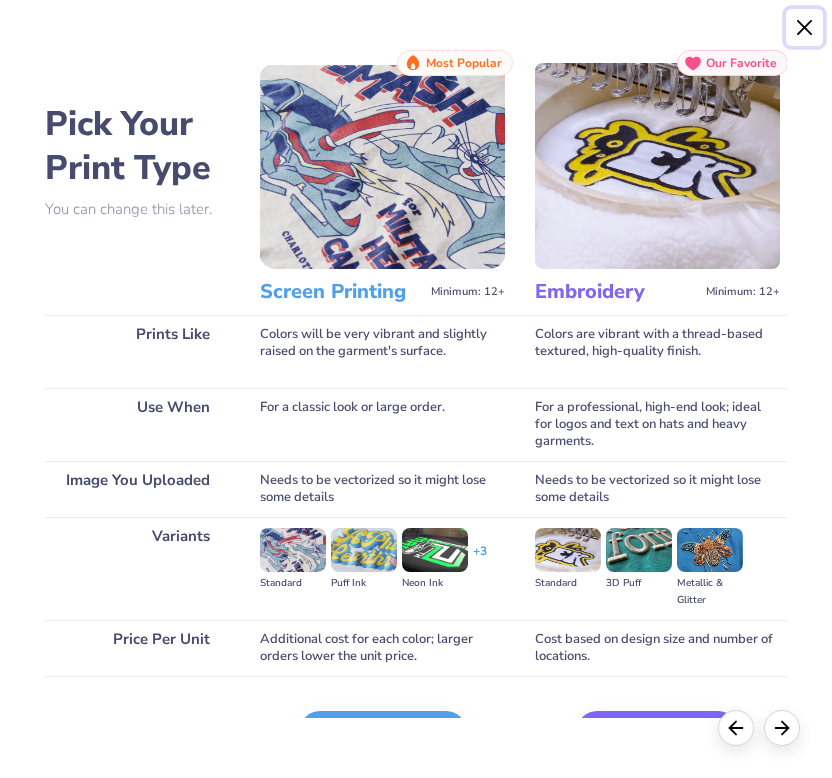 drag, startPoint x: 804, startPoint y: 28, endPoint x: 388, endPoint y: 305, distance: 499.78494 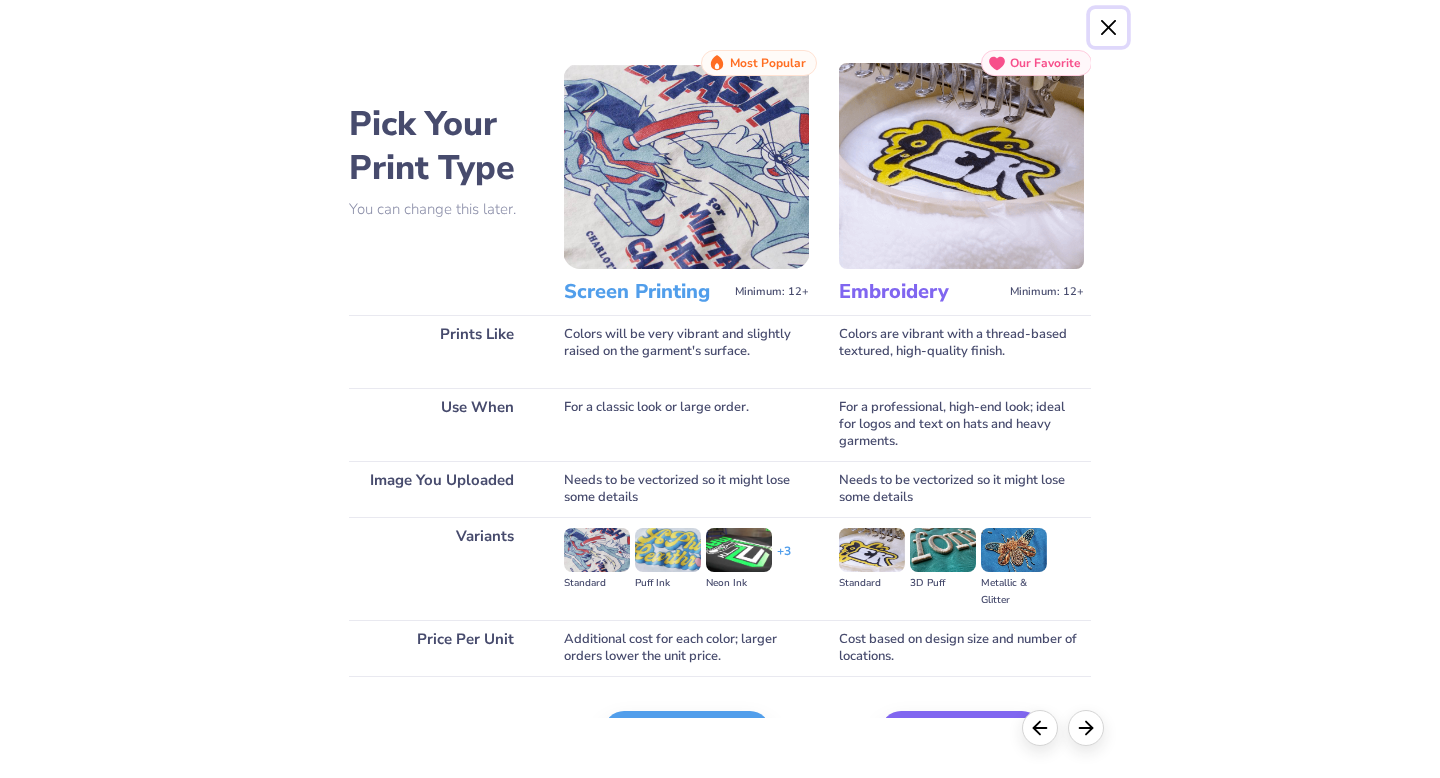 scroll, scrollTop: 65, scrollLeft: 0, axis: vertical 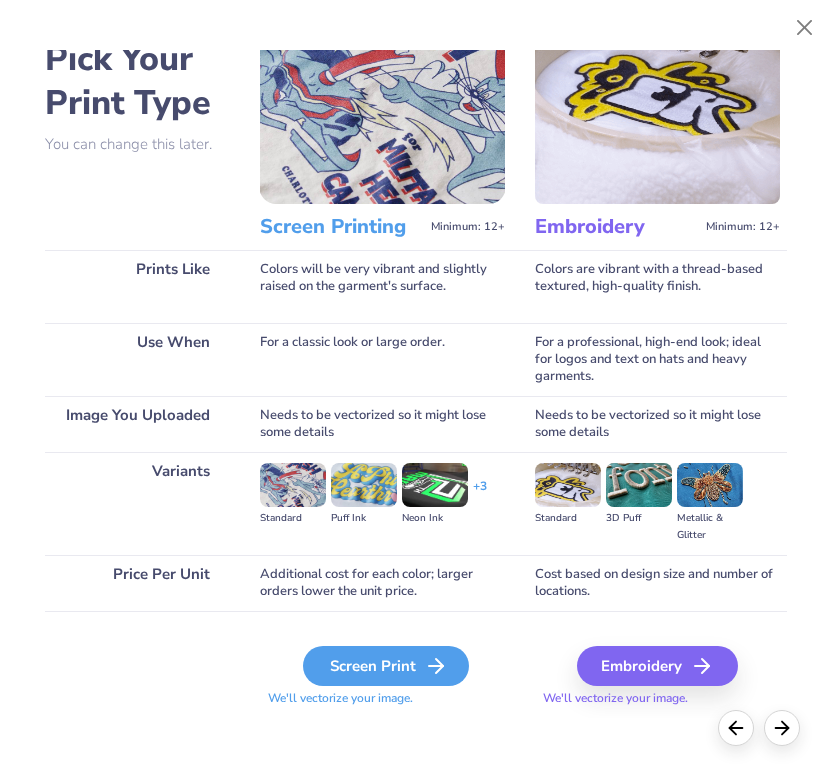click on "Screen Print" at bounding box center (386, 666) 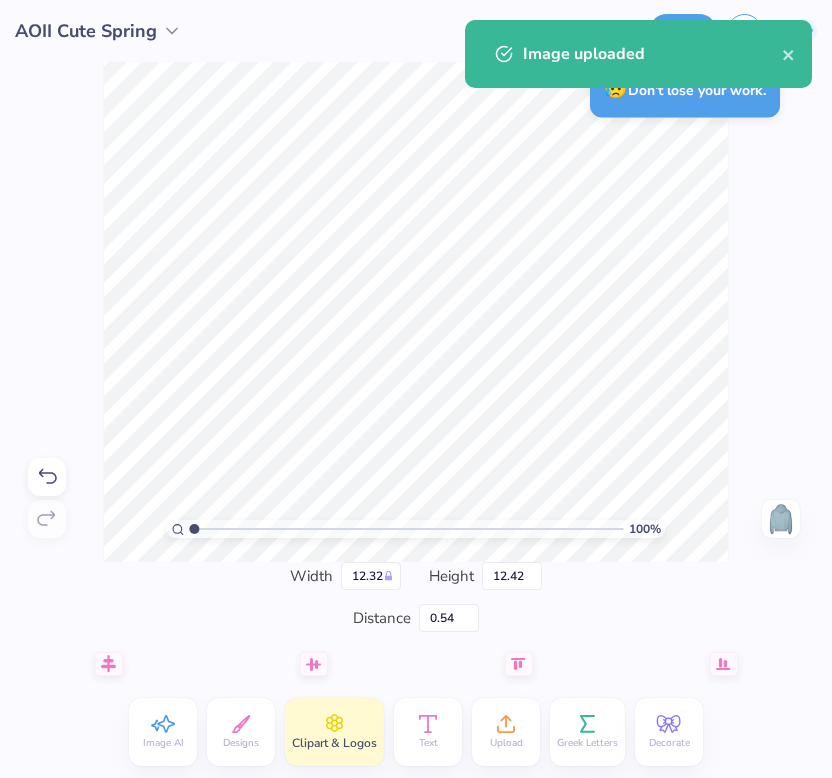 type on "9.86" 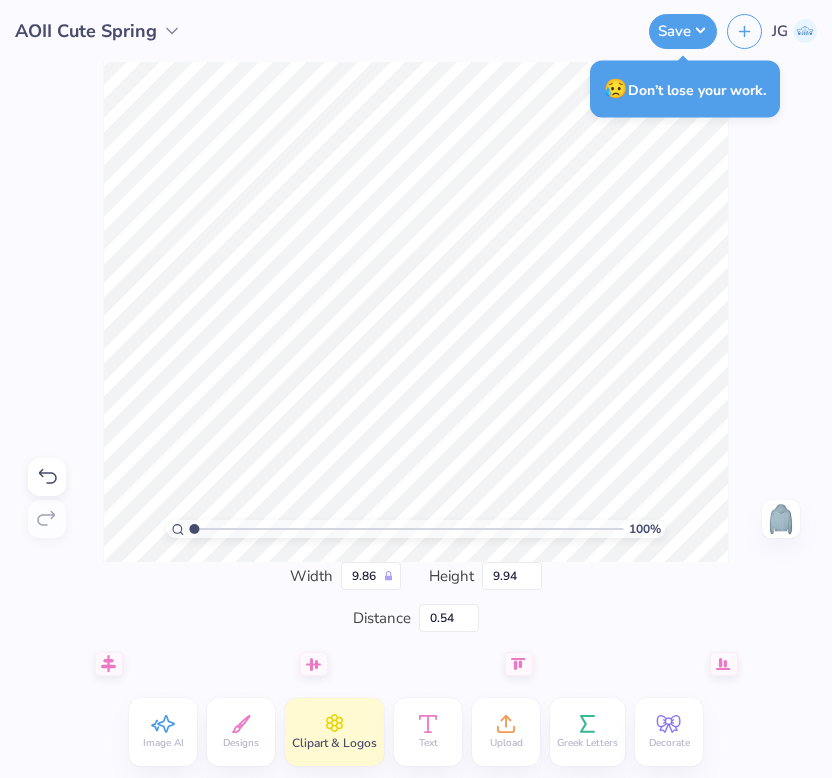 type on "1.41" 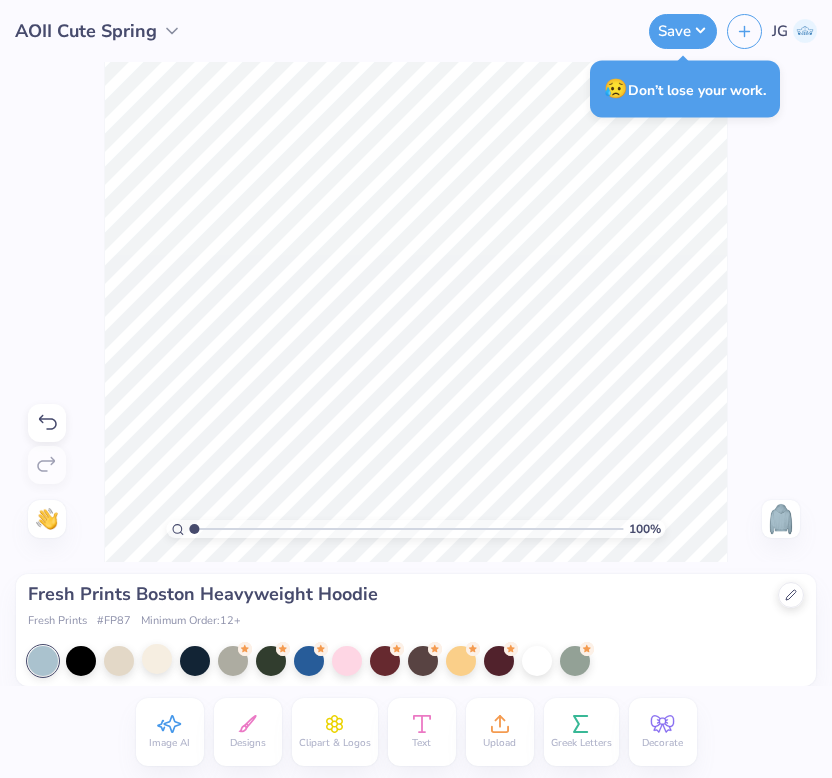 click at bounding box center [157, 659] 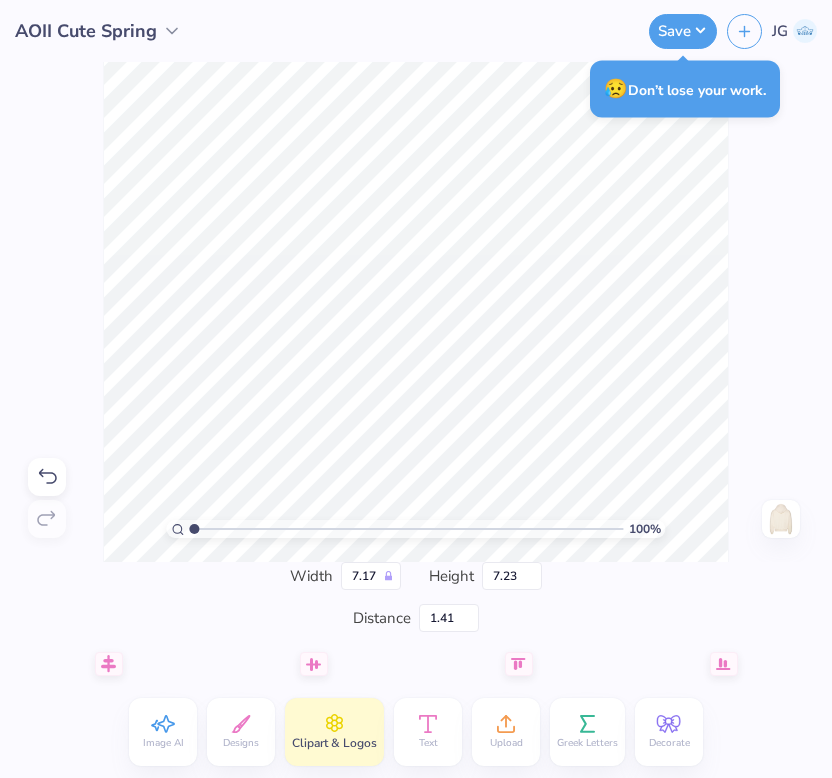 type on "7.17" 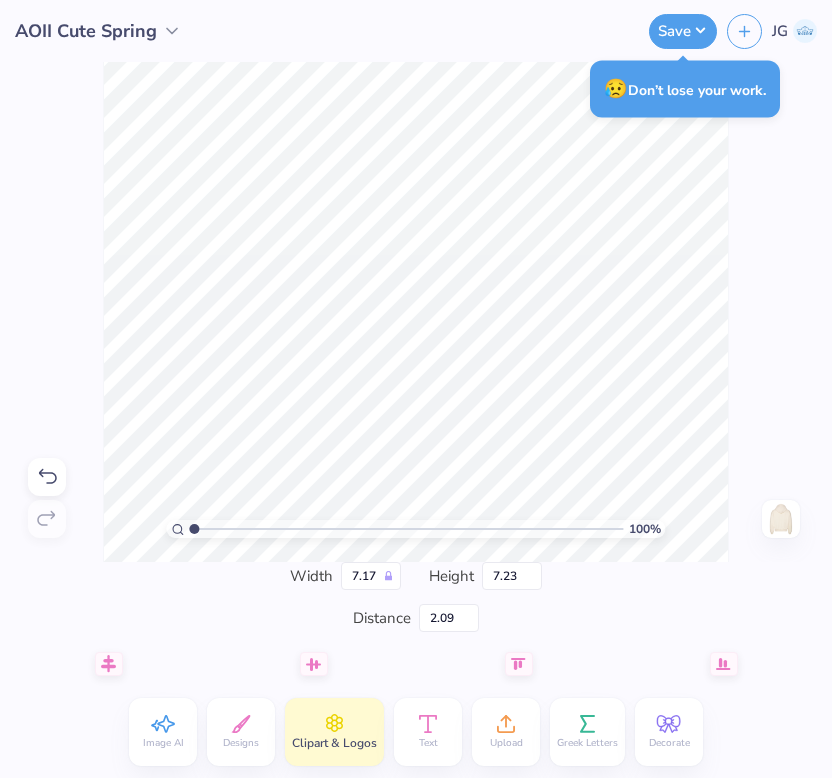 click on "Width 7.17 Height 7.23 Distance 2.09" at bounding box center (416, 597) 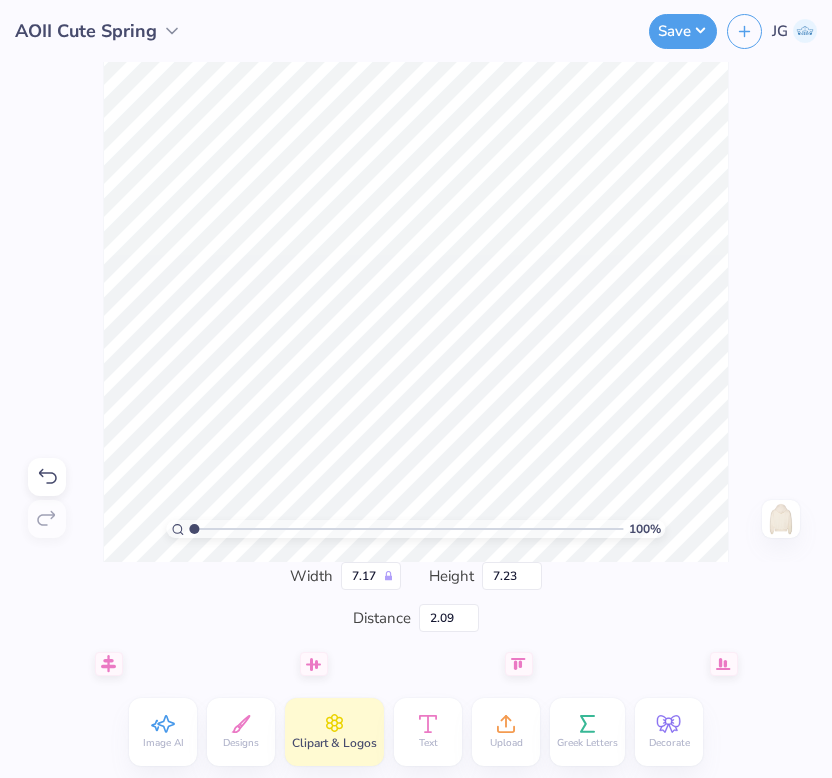 click on "Width 7.17 Height 7.23 Distance 2.09 Center Middle Top Bottom Art colors" at bounding box center (416, 669) 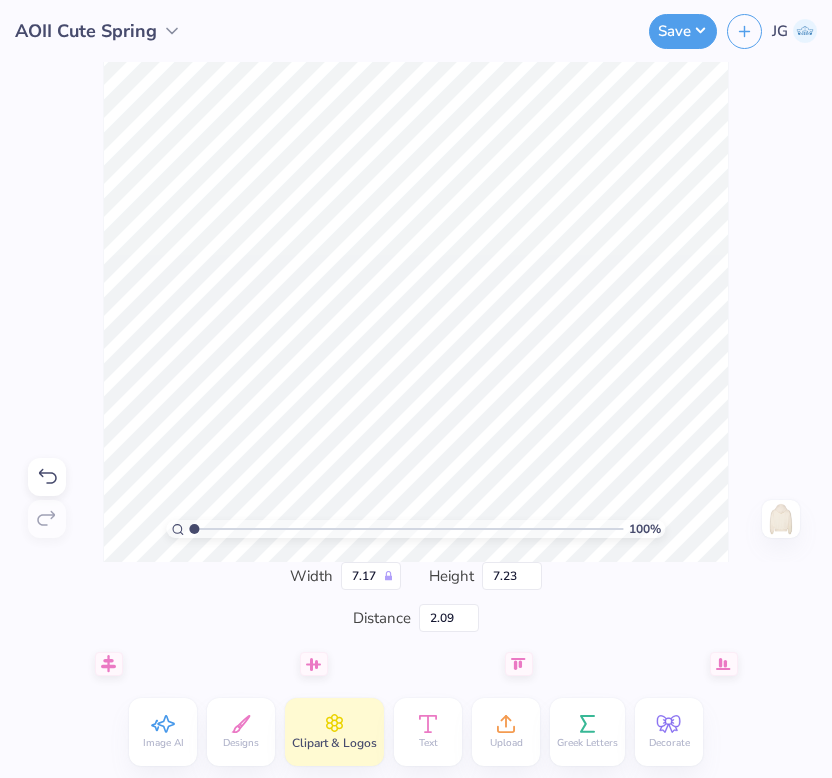 type on "5.78" 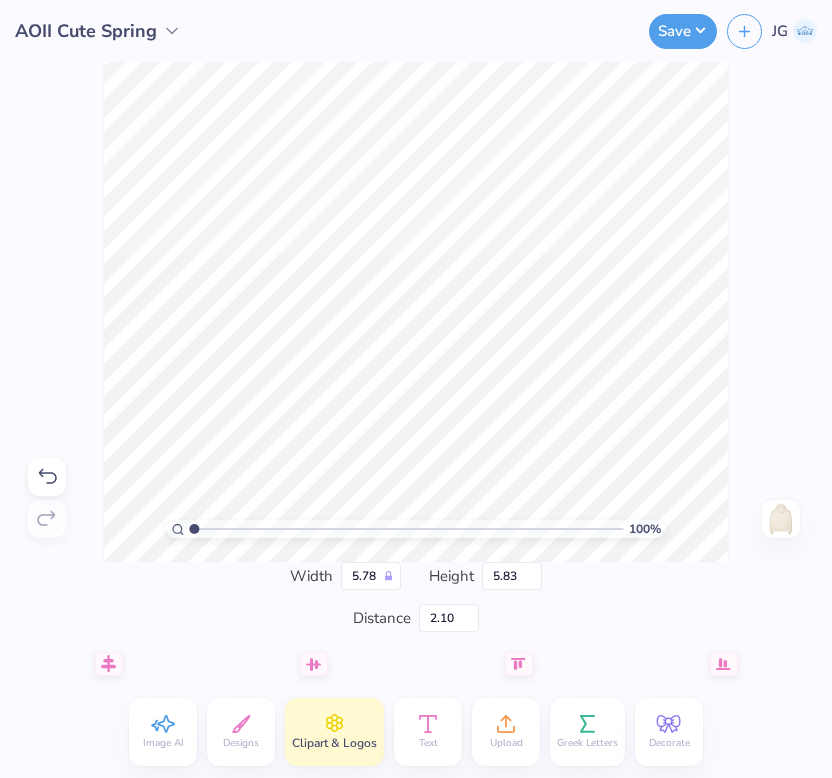 type on "0.92" 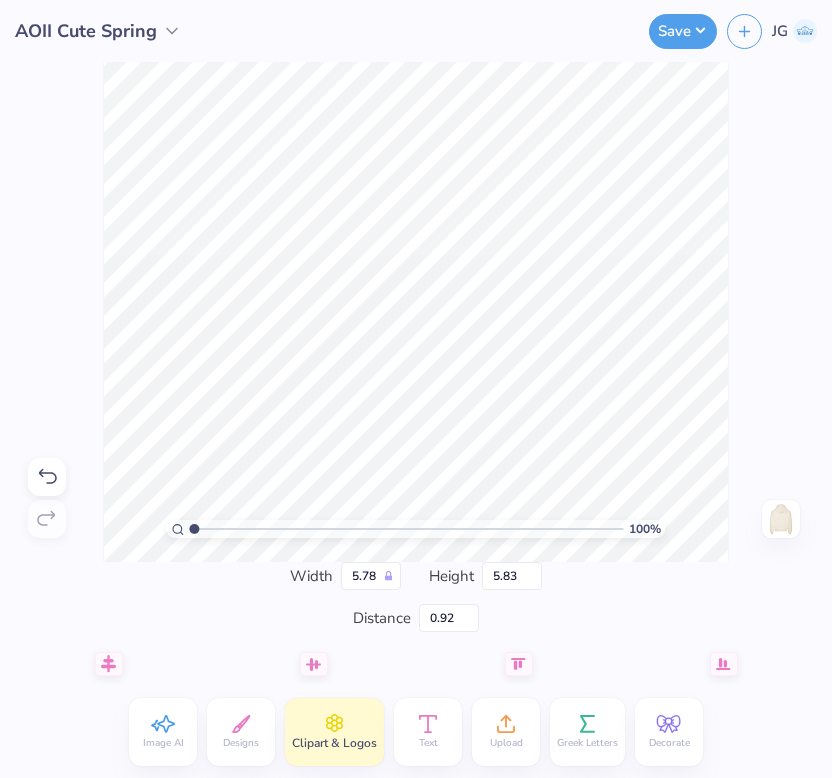 type on "3.00" 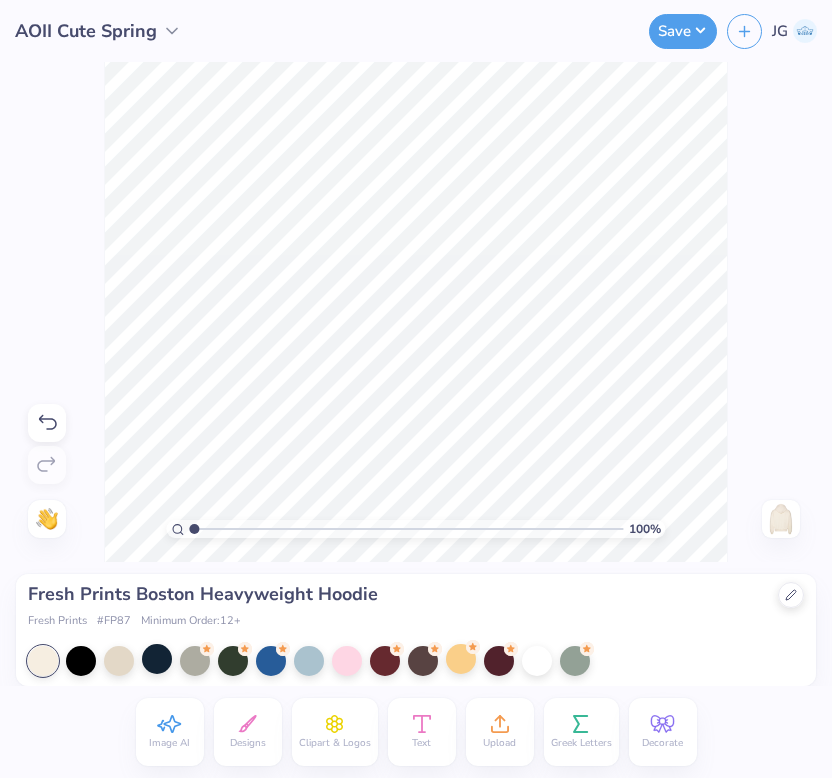 click at bounding box center [461, 659] 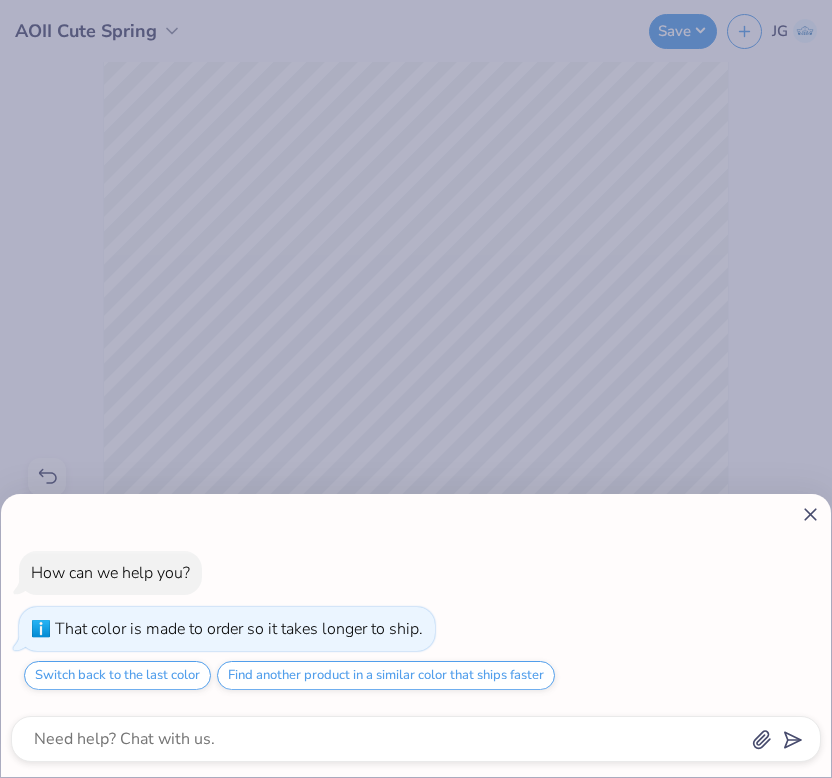 click 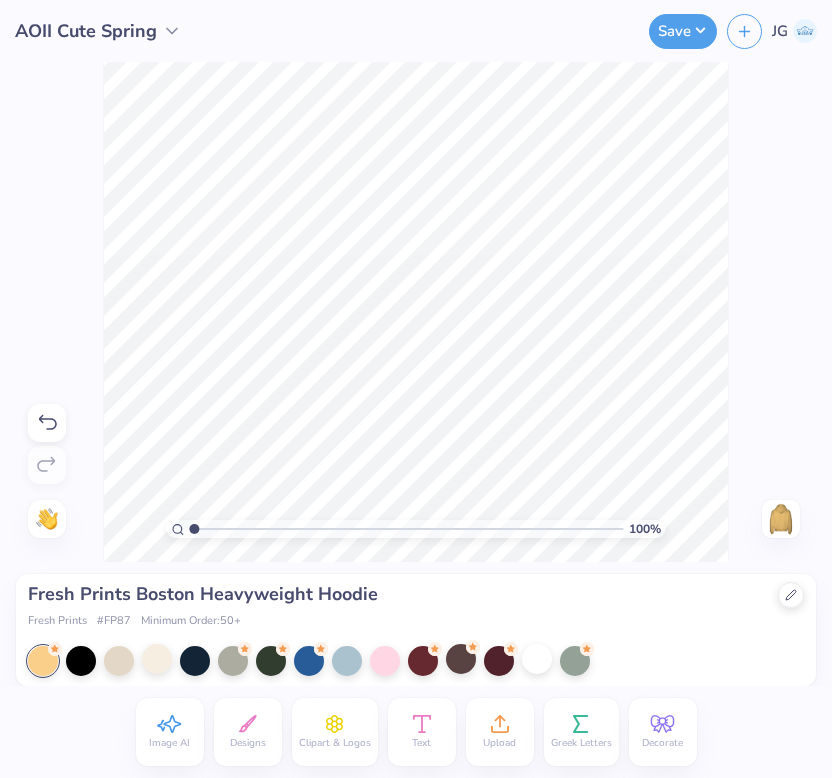 click at bounding box center [537, 659] 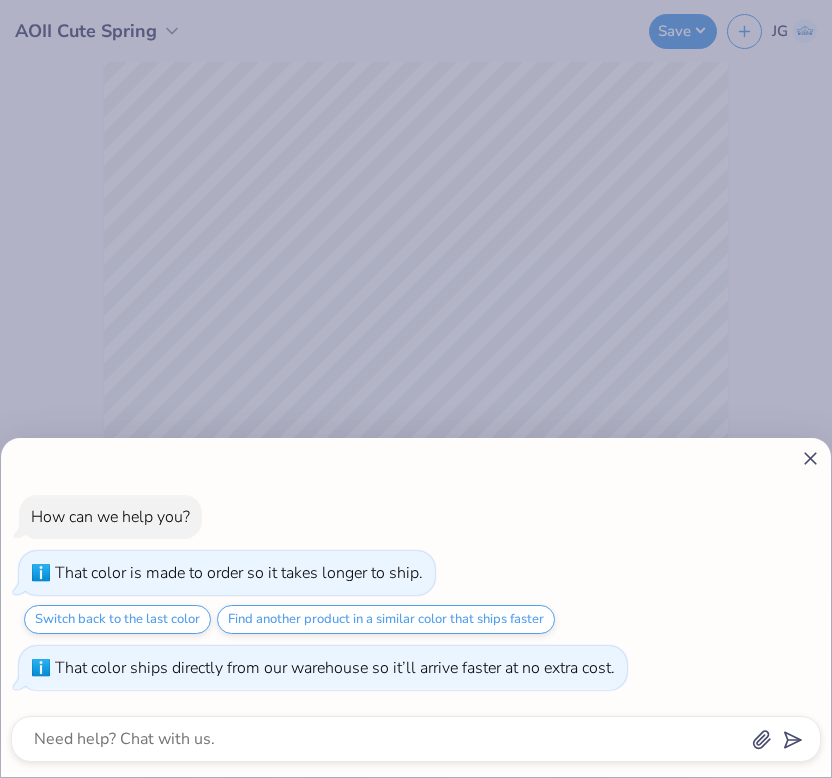 click 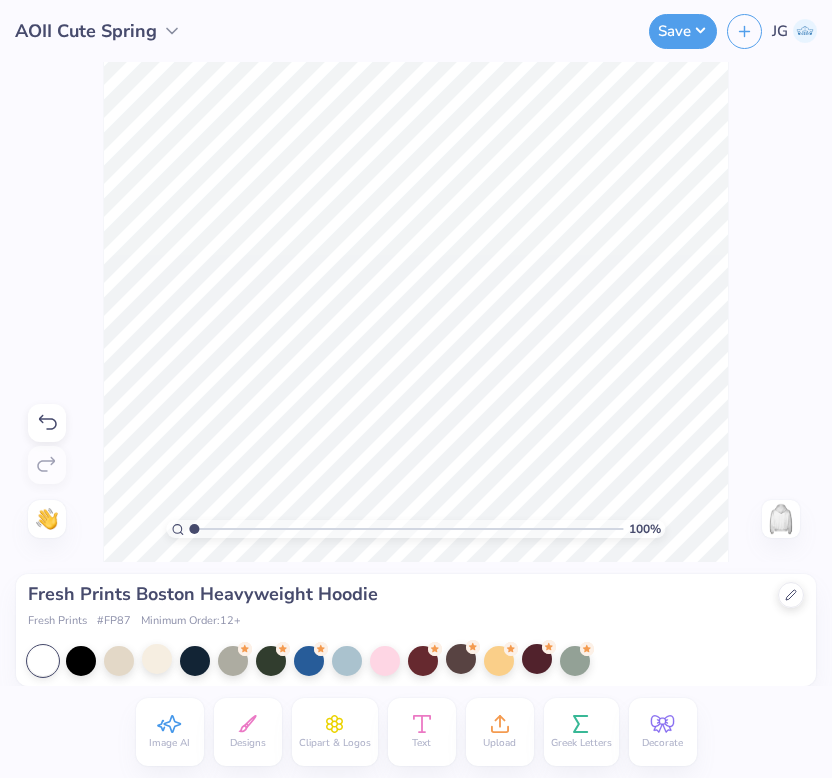 click on "100  % Need help?  Chat with us. Back" at bounding box center [416, 312] 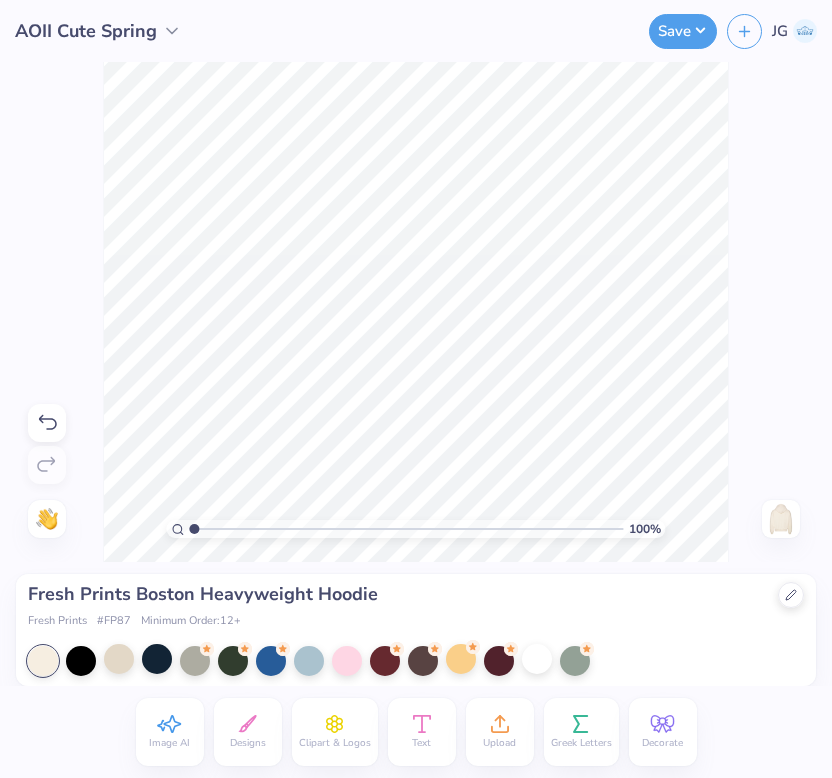 click at bounding box center (119, 659) 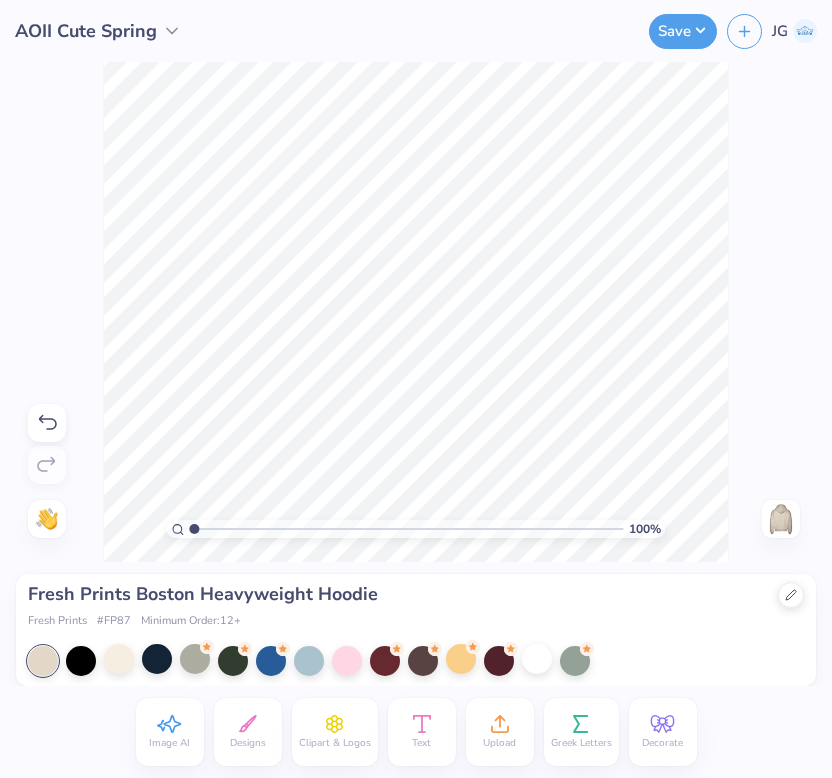 click at bounding box center [195, 659] 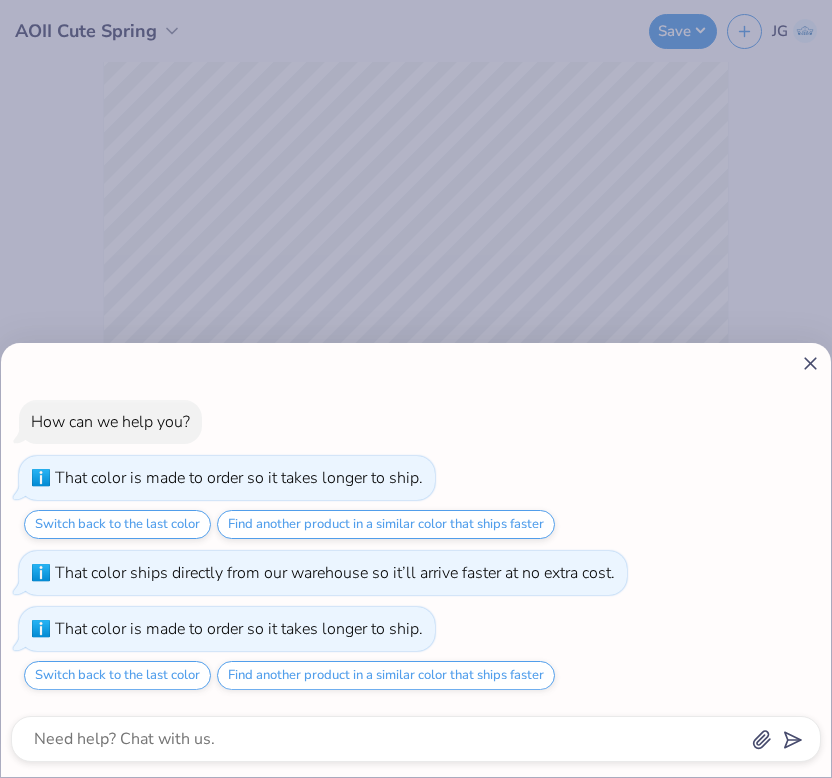 click 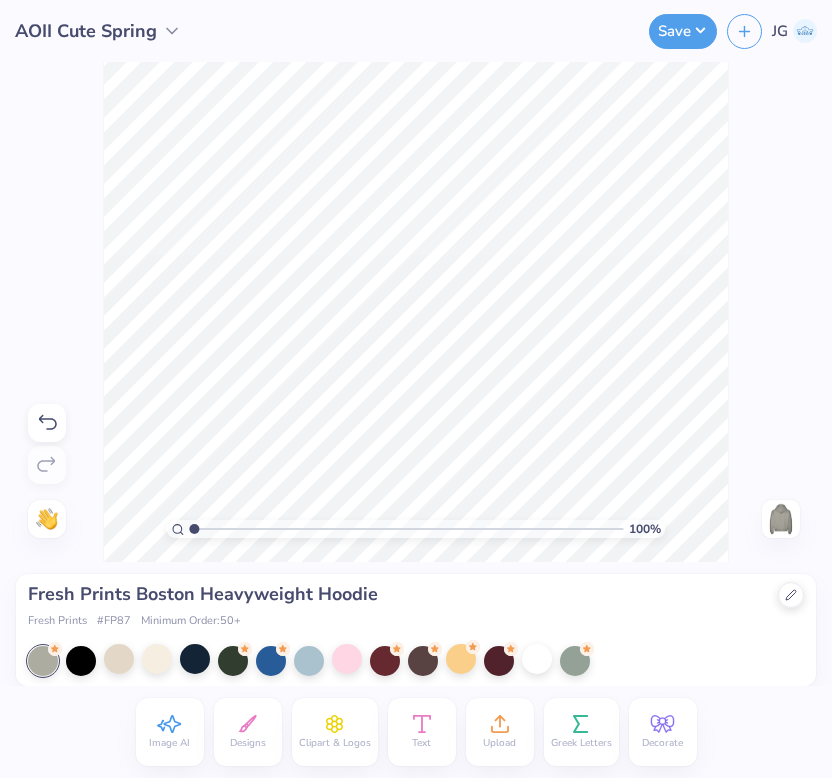 click at bounding box center [347, 659] 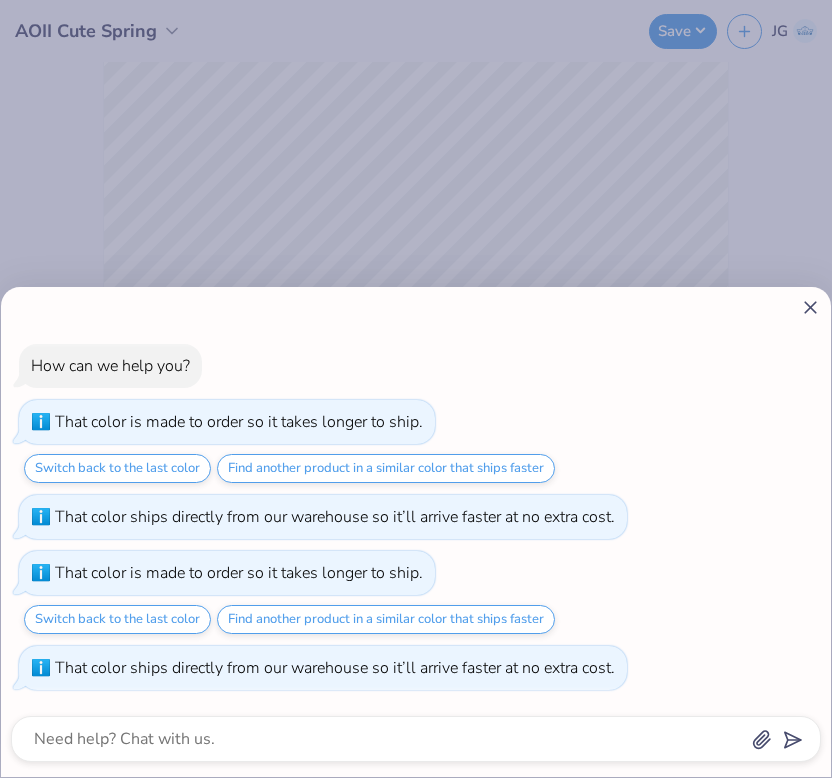 click 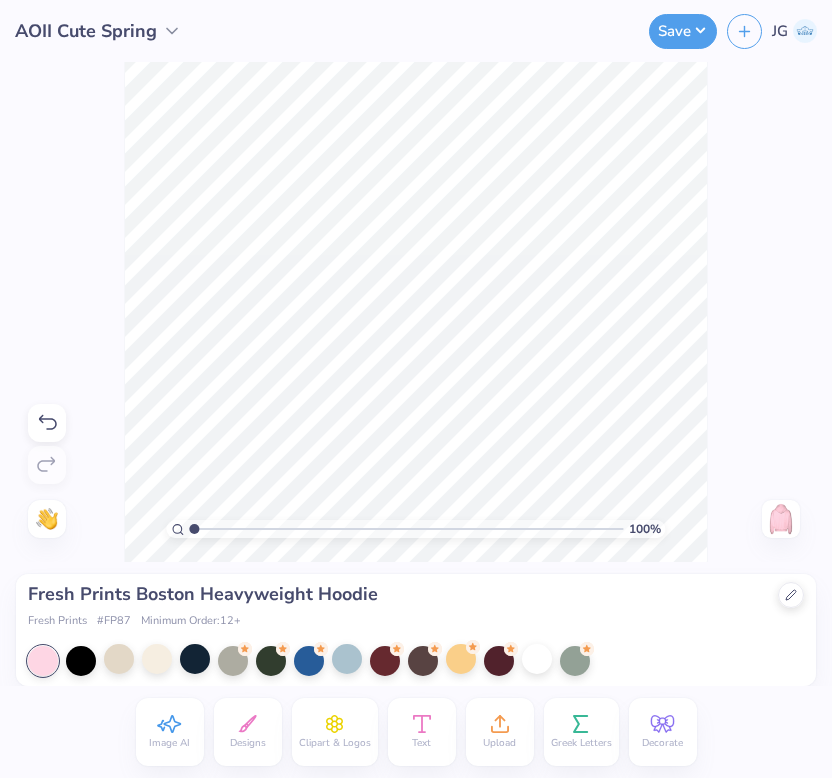 click at bounding box center (537, 659) 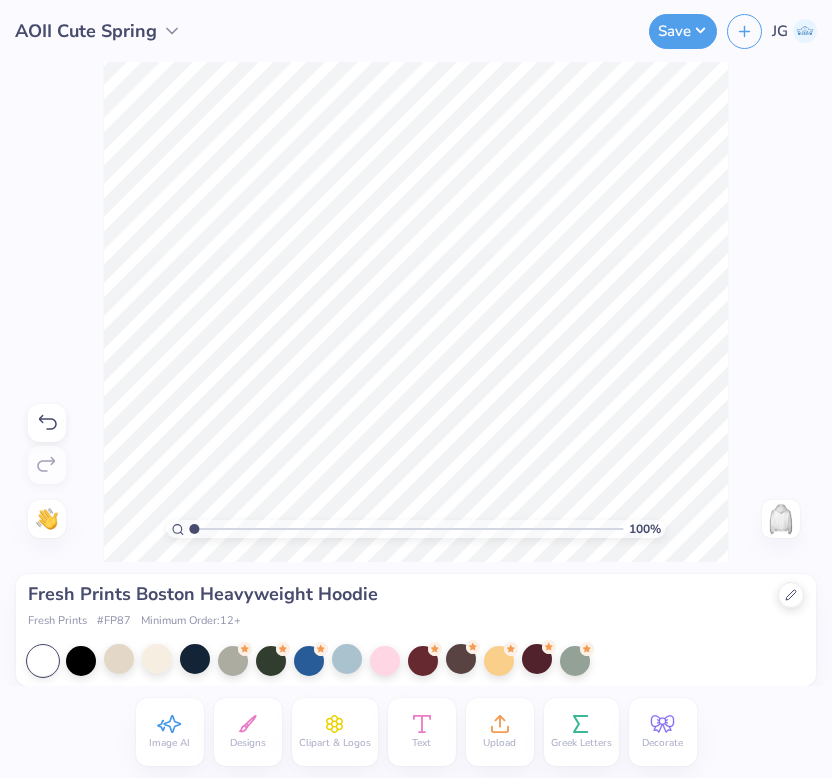 click at bounding box center (157, 659) 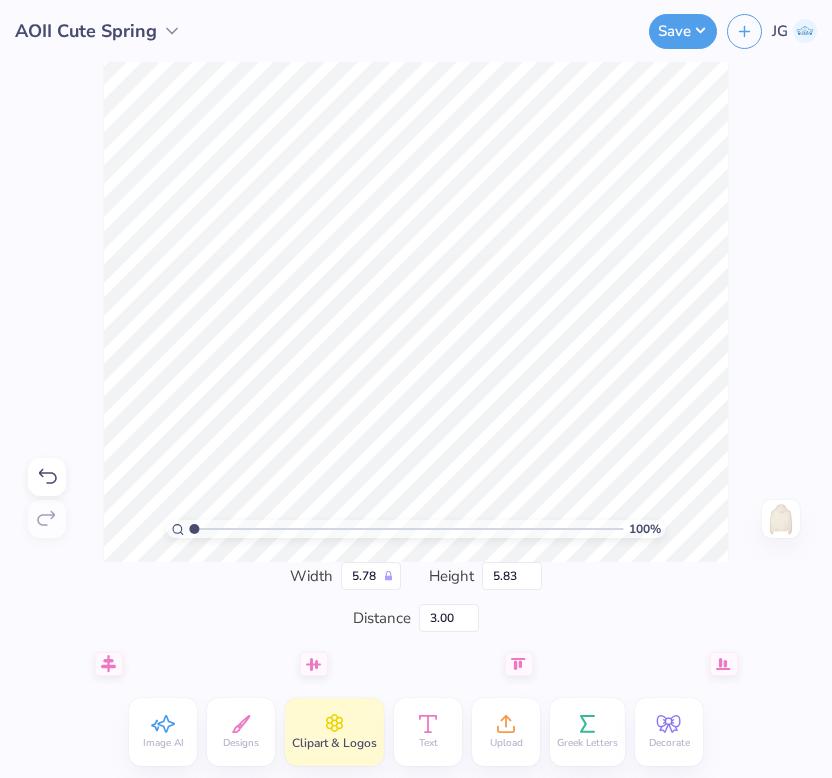 type on "8.10" 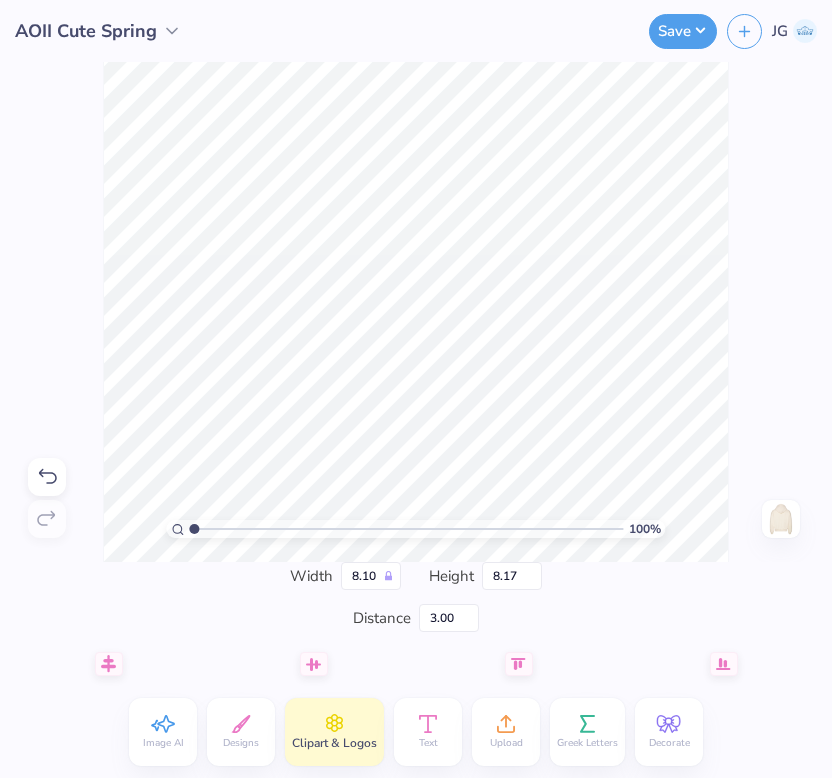 type on "7.17" 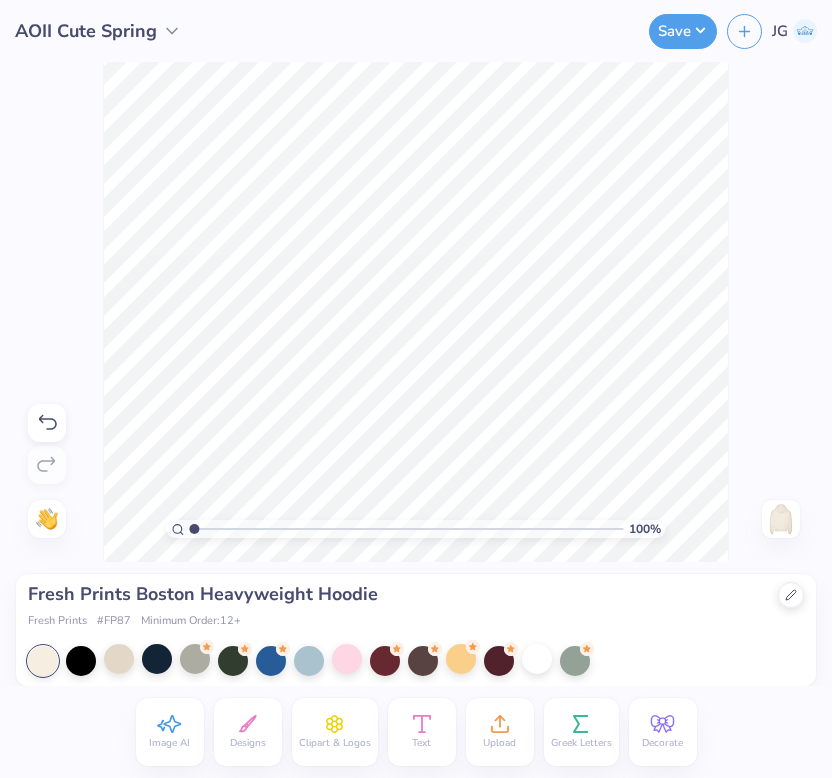 click at bounding box center [781, 519] 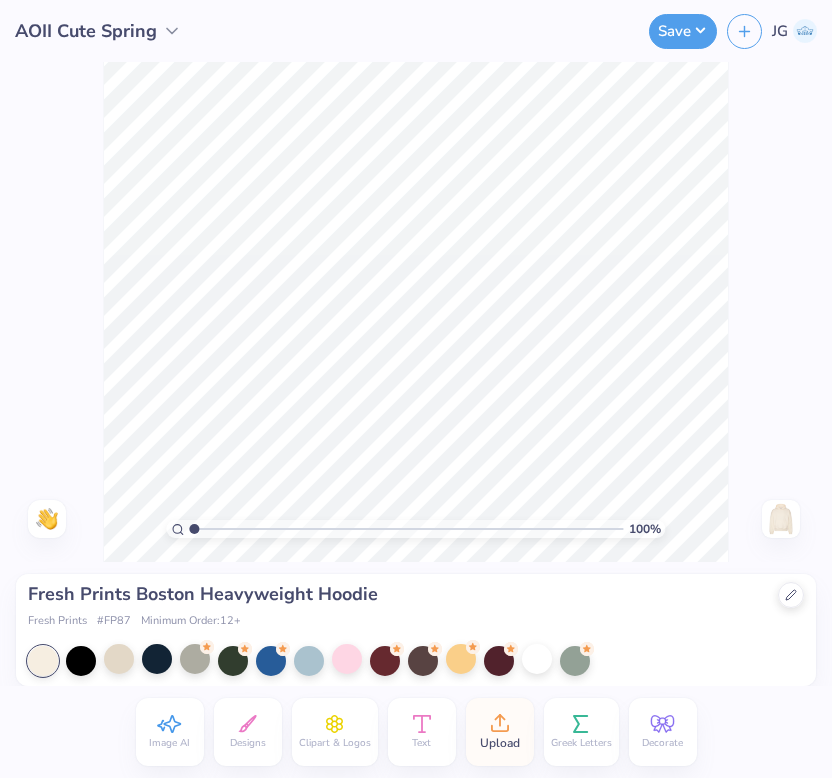 click on "Upload" at bounding box center [500, 743] 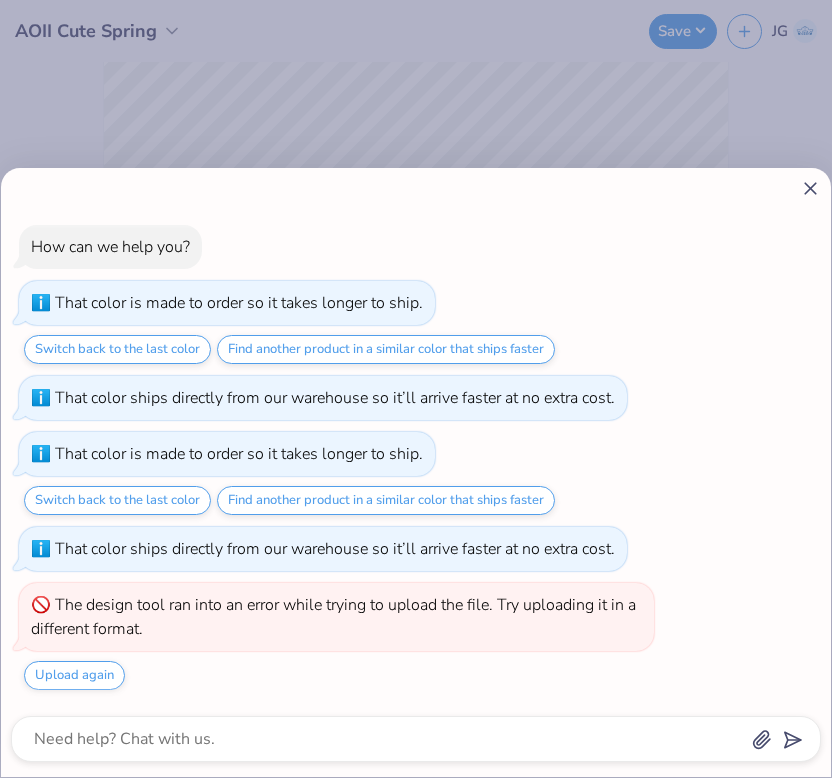 click 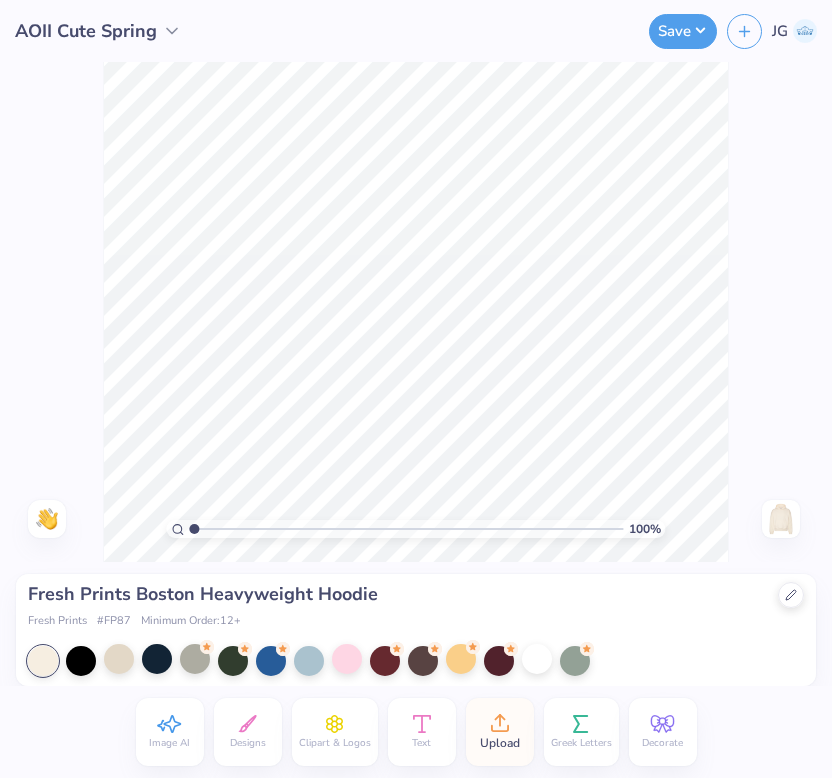 click on "Upload" at bounding box center [500, 743] 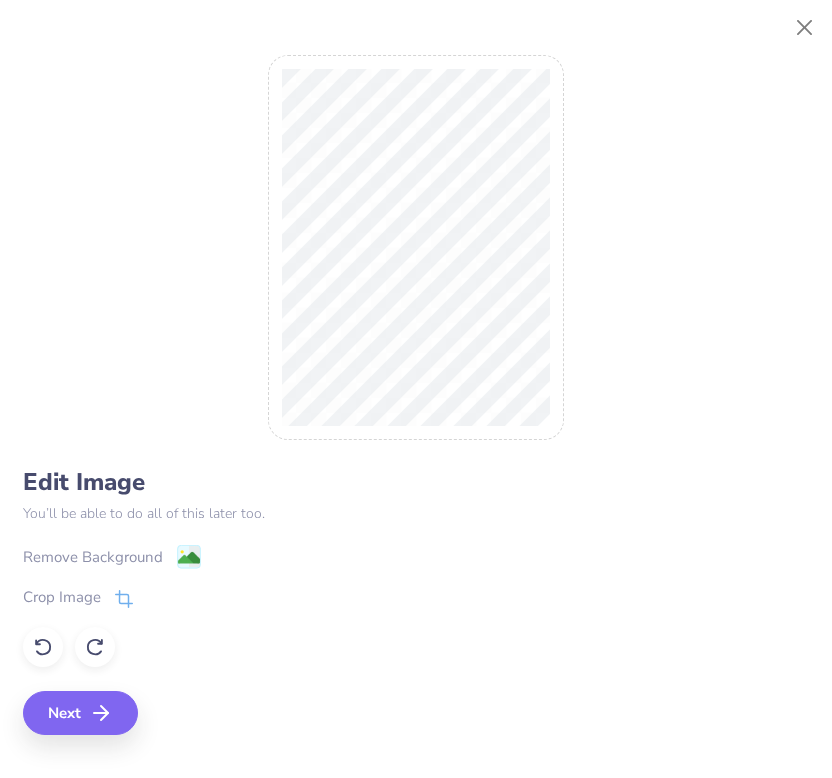 click 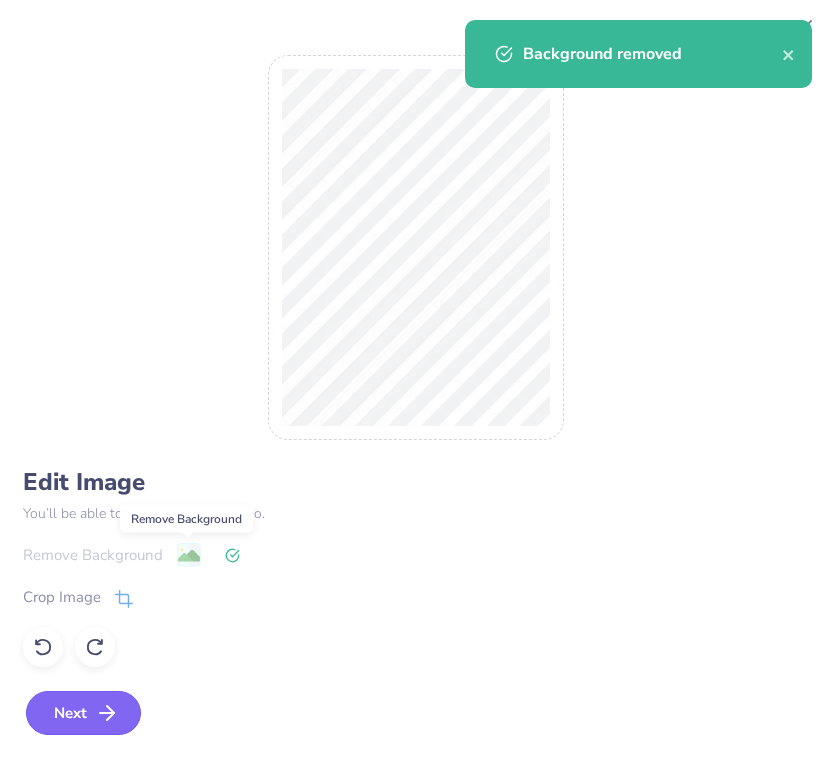 click 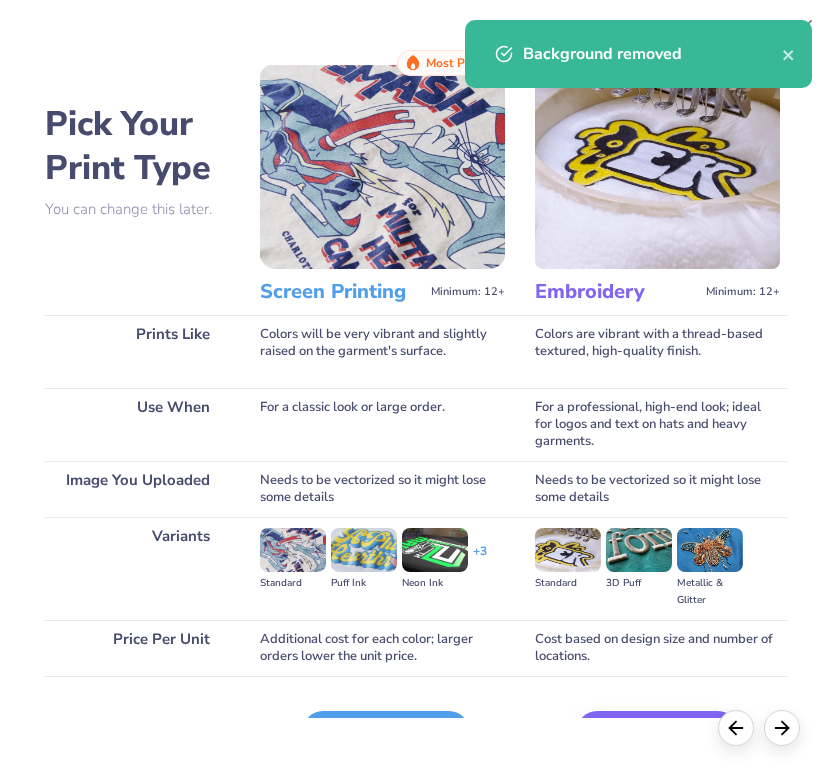 click on "Screen Print" at bounding box center [386, 731] 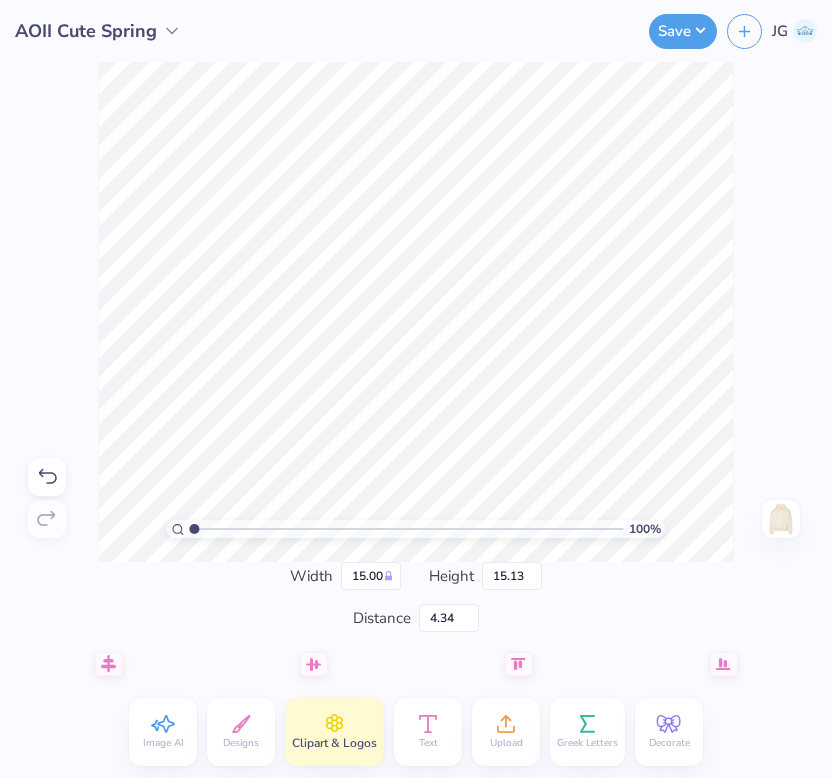 type on "6.23" 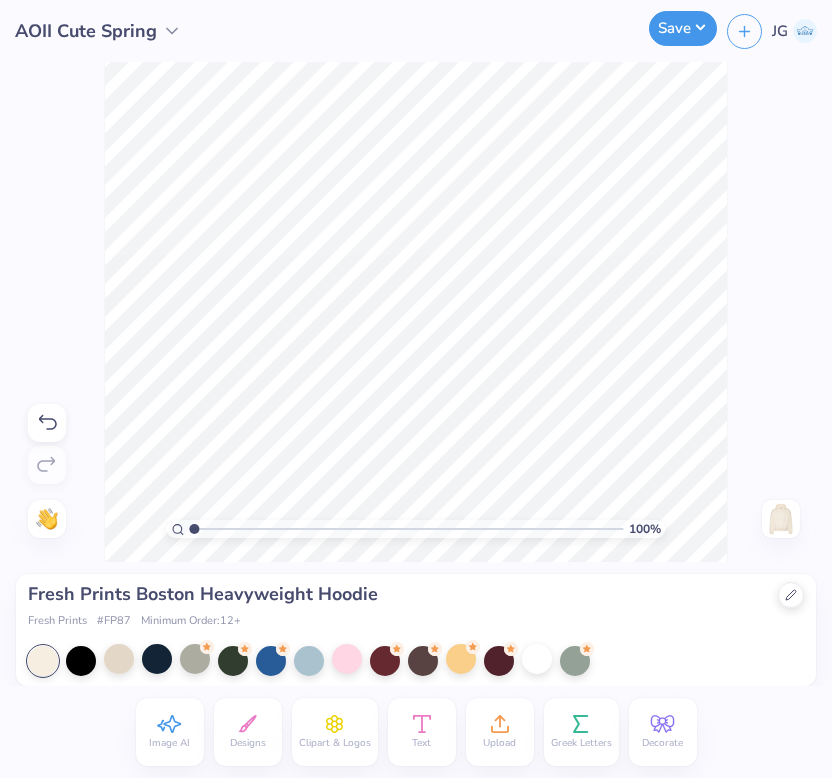 click on "Save" at bounding box center (683, 28) 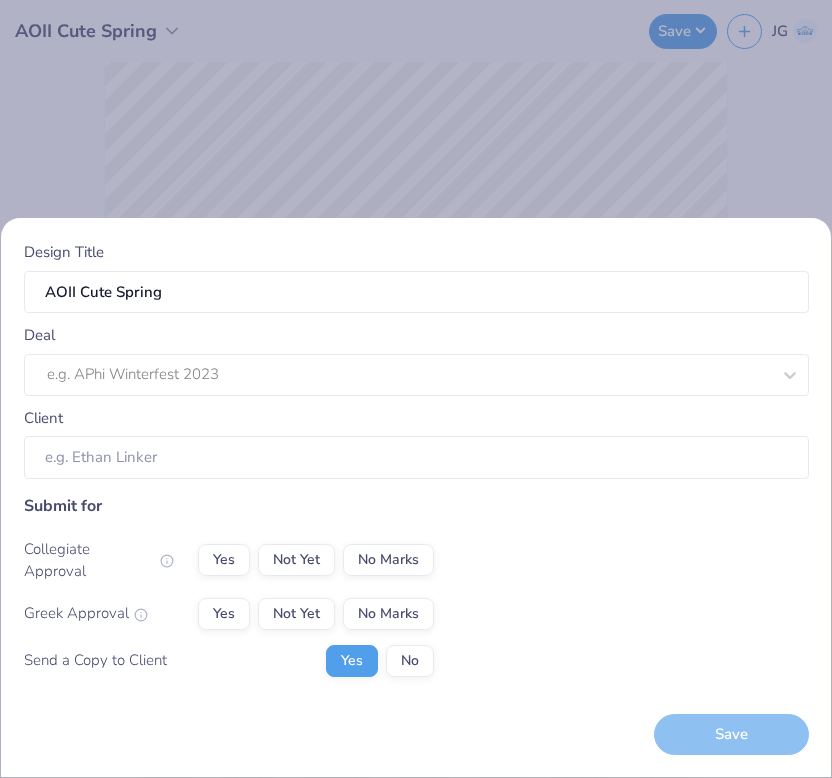 click on "Design Title AOII Cute Spring Deal e.g. APhi Winterfest 2023 Client Submit for Collegiate Approval Yes Not Yet No Marks Greek Approval Yes Not Yet No Marks Send a Copy to Client Yes No Save" at bounding box center (416, 389) 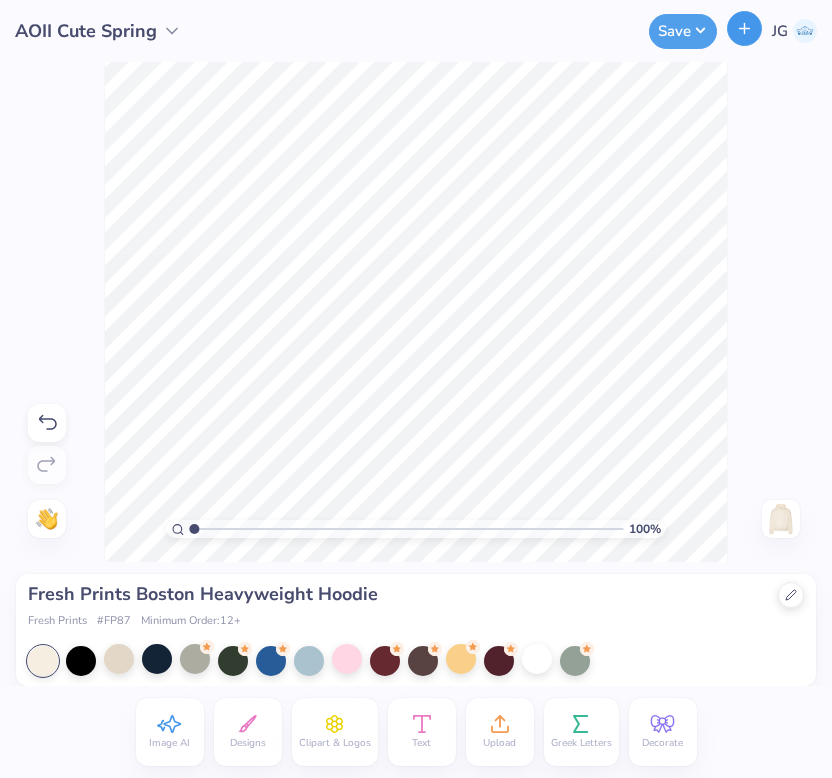 click 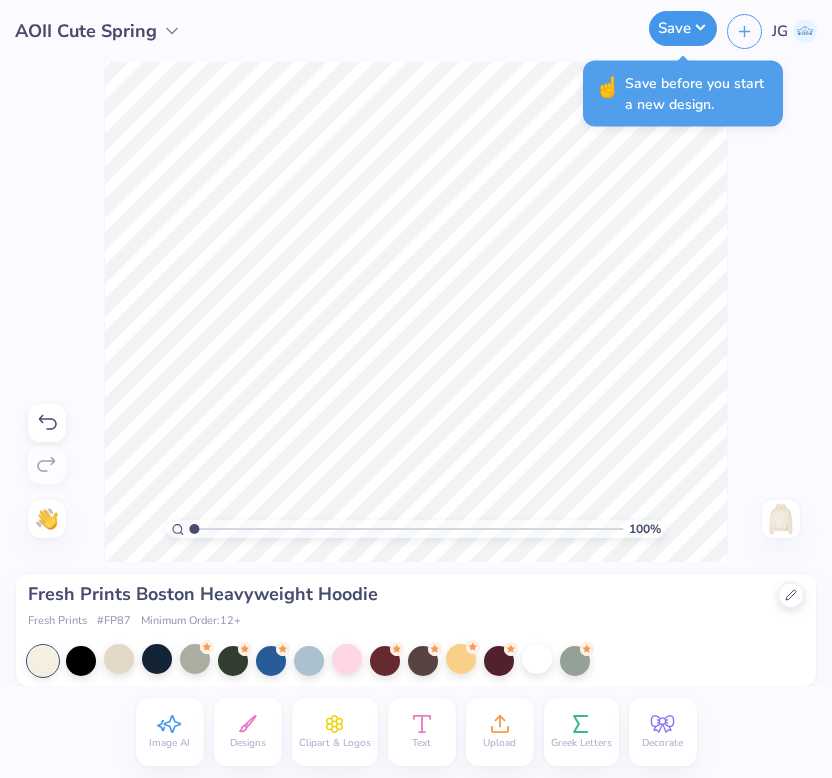 click on "Save" at bounding box center (683, 28) 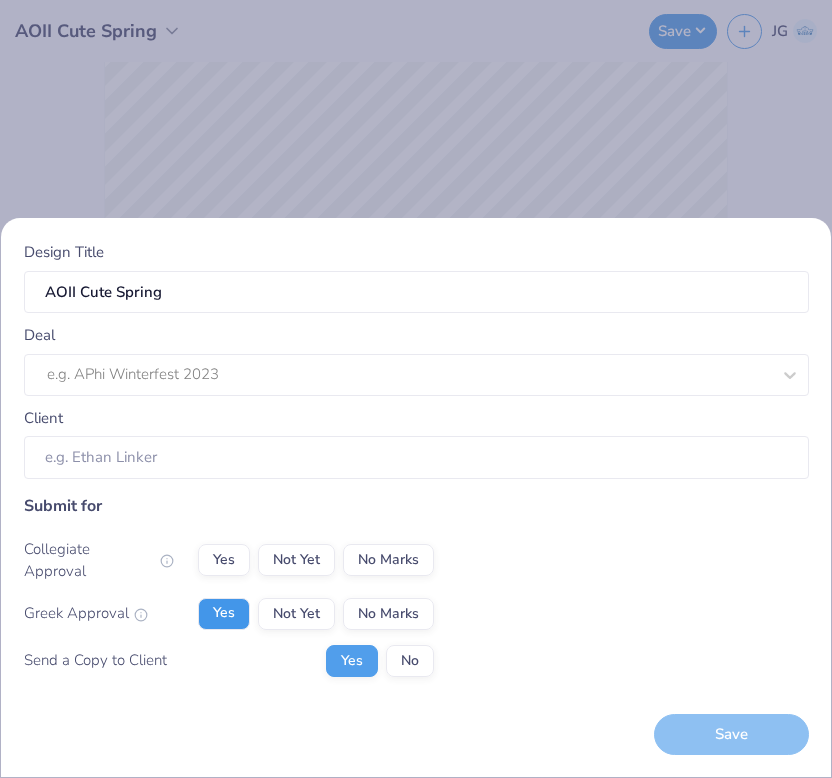click on "Yes" at bounding box center [224, 614] 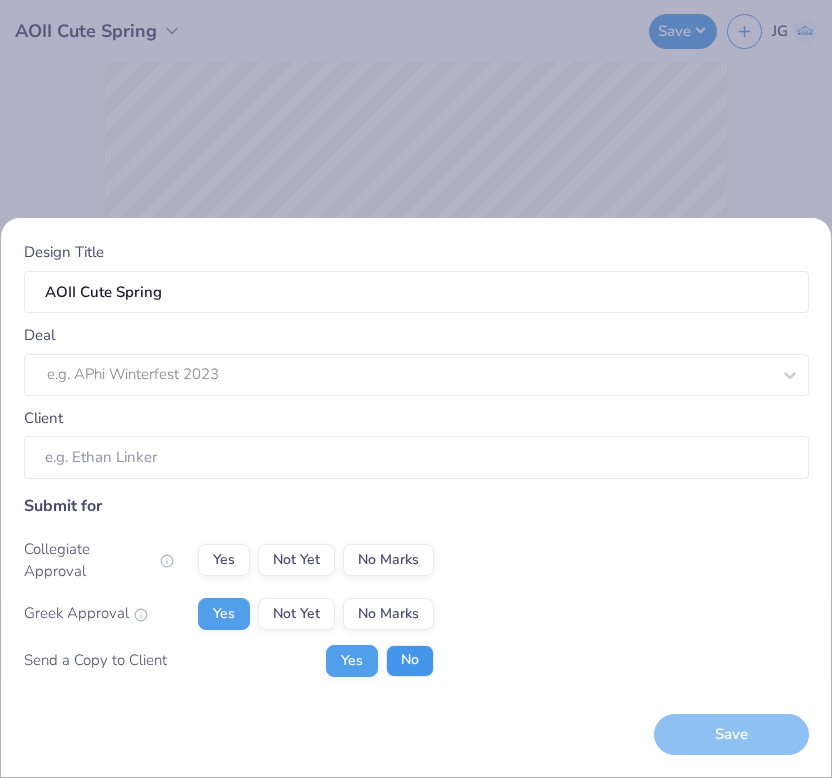 click on "No" at bounding box center [410, 661] 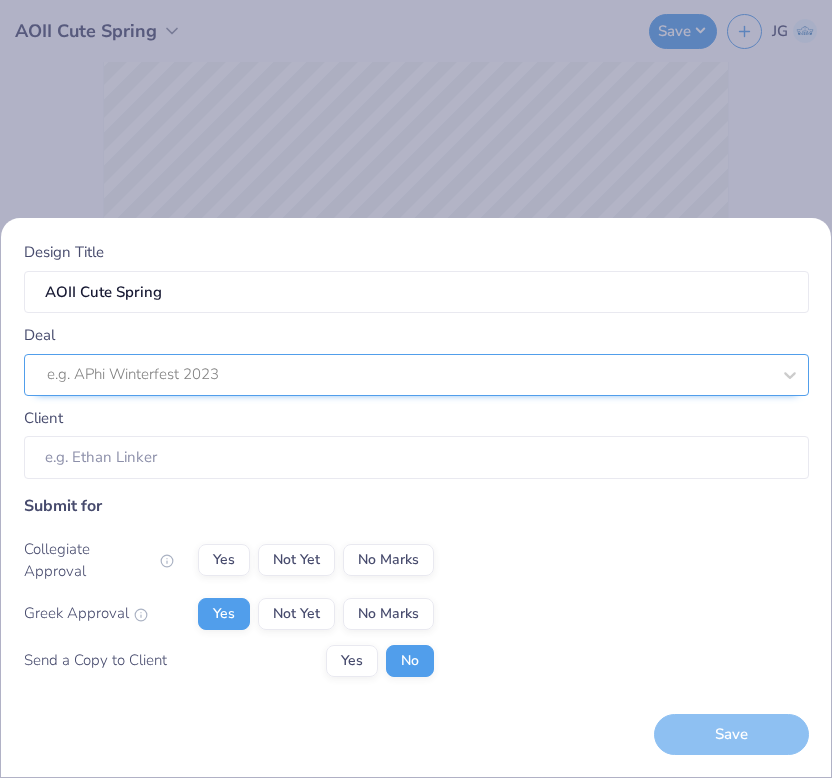 click at bounding box center (408, 374) 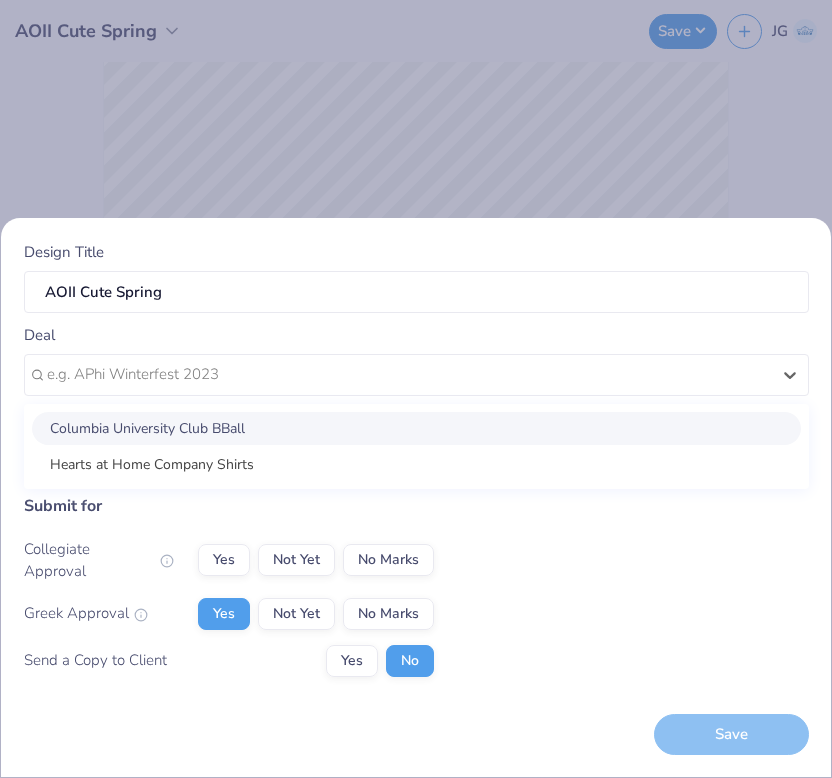 click on "Design Title AOII Cute Spring Deal option Columbia University Club BBall focused, 1 of 2. 2 results available. Use Up and Down to choose options, press Enter to select the currently focused option, press Escape to exit the menu, press Tab to select the option and exit the menu. e.g. APhi Winterfest 2023 Columbia University Club BBall Hearts at Home Company Shirts Client Submit for Collegiate Approval Yes Not Yet No Marks Greek Approval Yes Not Yet No Marks Send a Copy to Client Yes No Save" at bounding box center [416, 389] 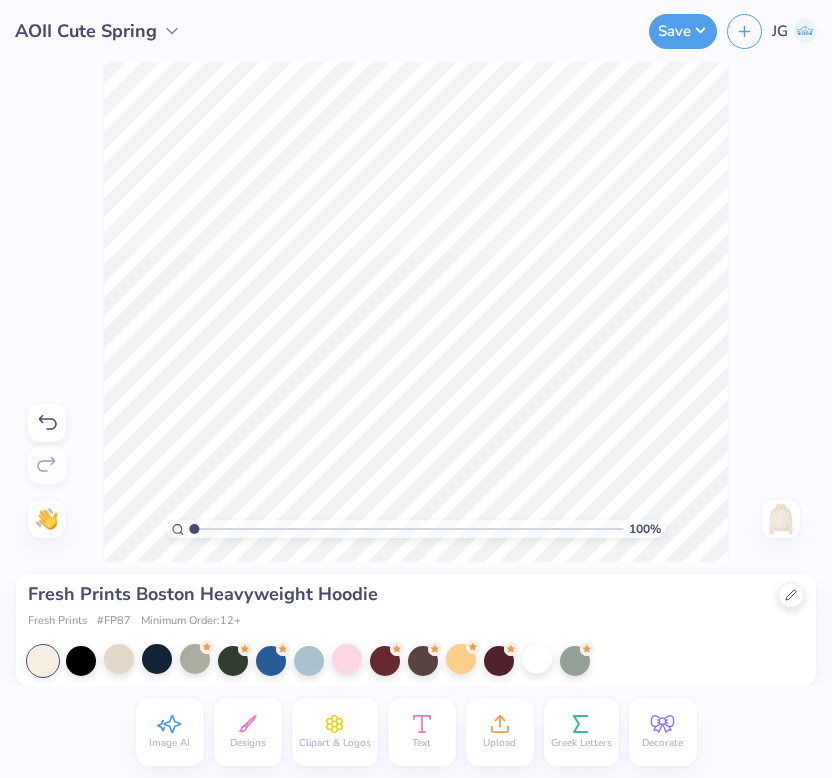 click at bounding box center [805, 31] 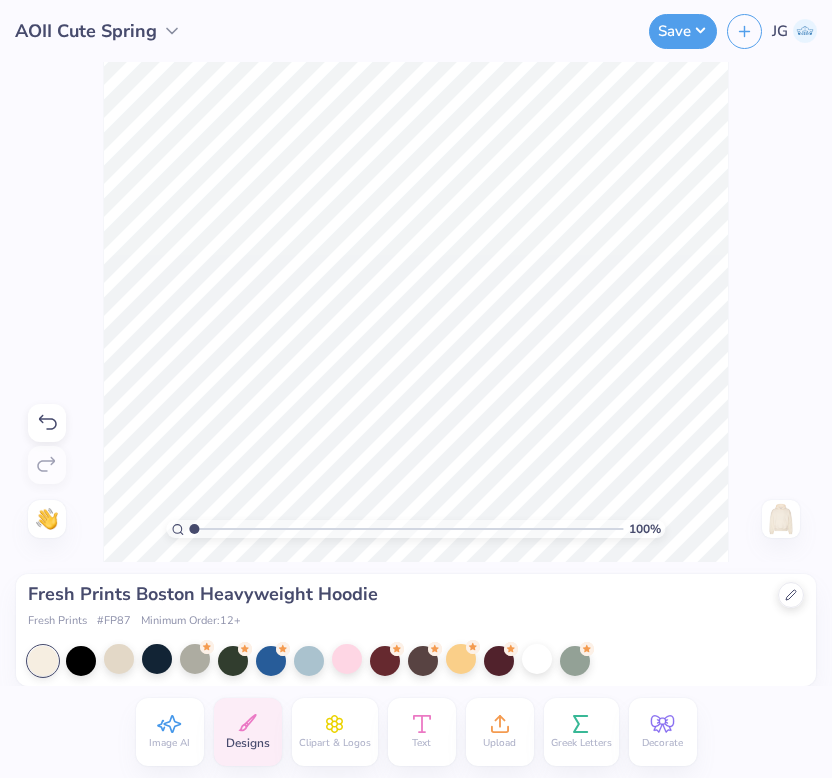 click 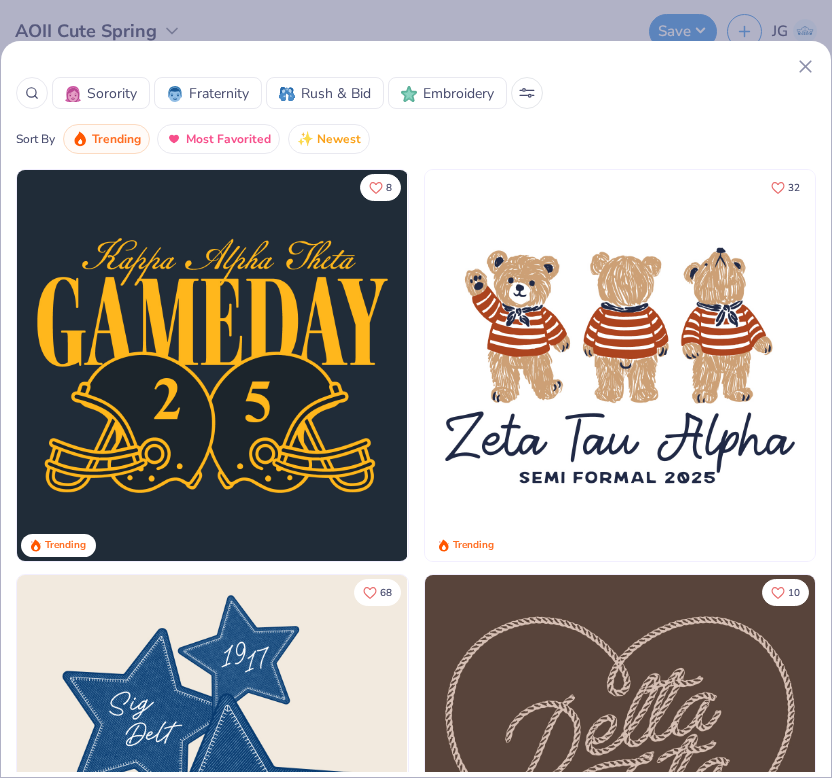 click 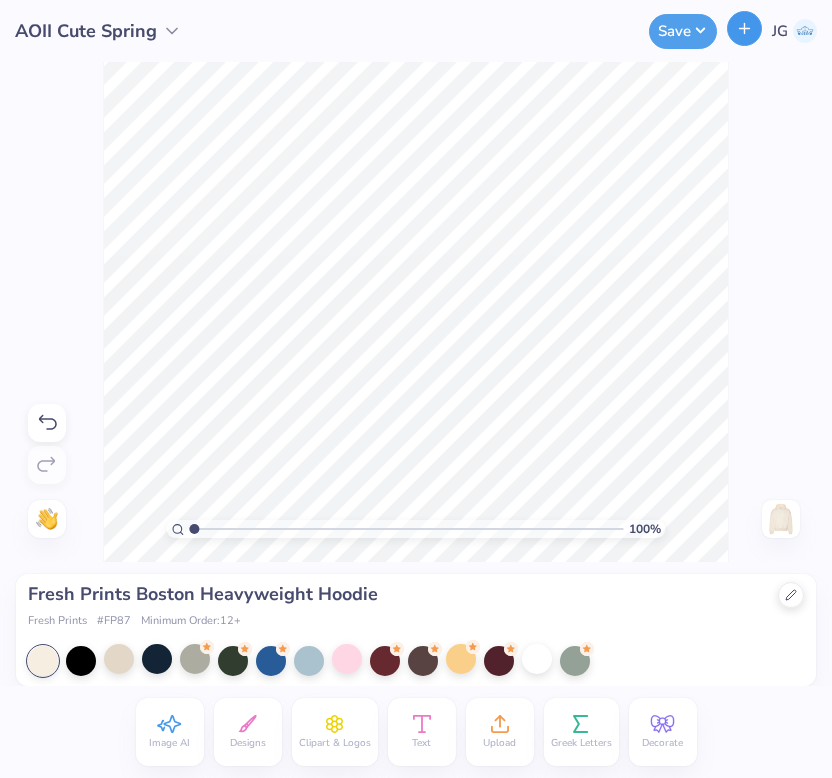 click 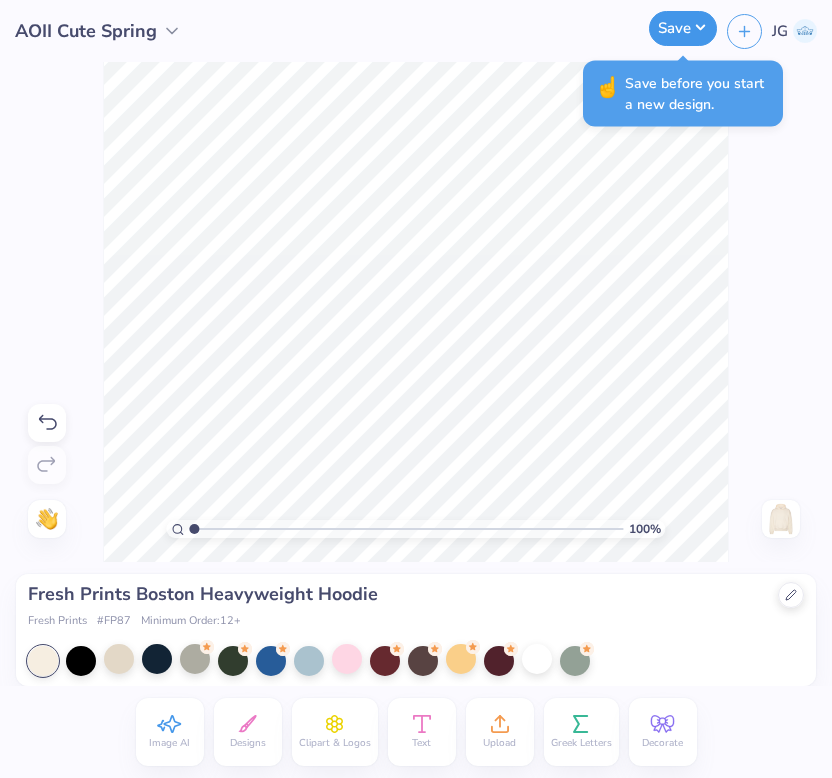 click on "Save" at bounding box center [683, 28] 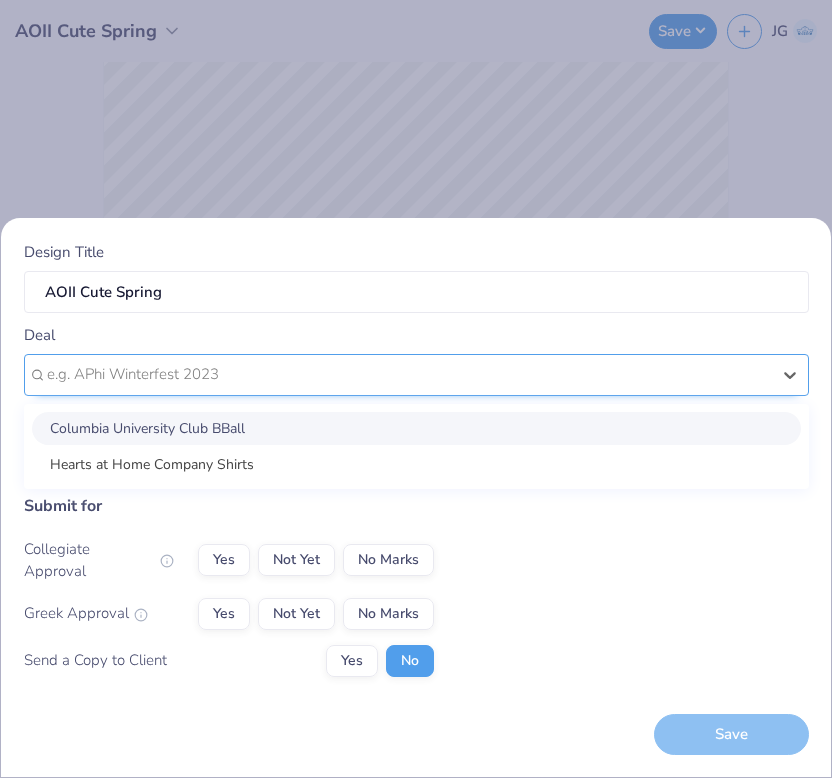 click on "e.g. APhi Winterfest 2023" at bounding box center (416, 375) 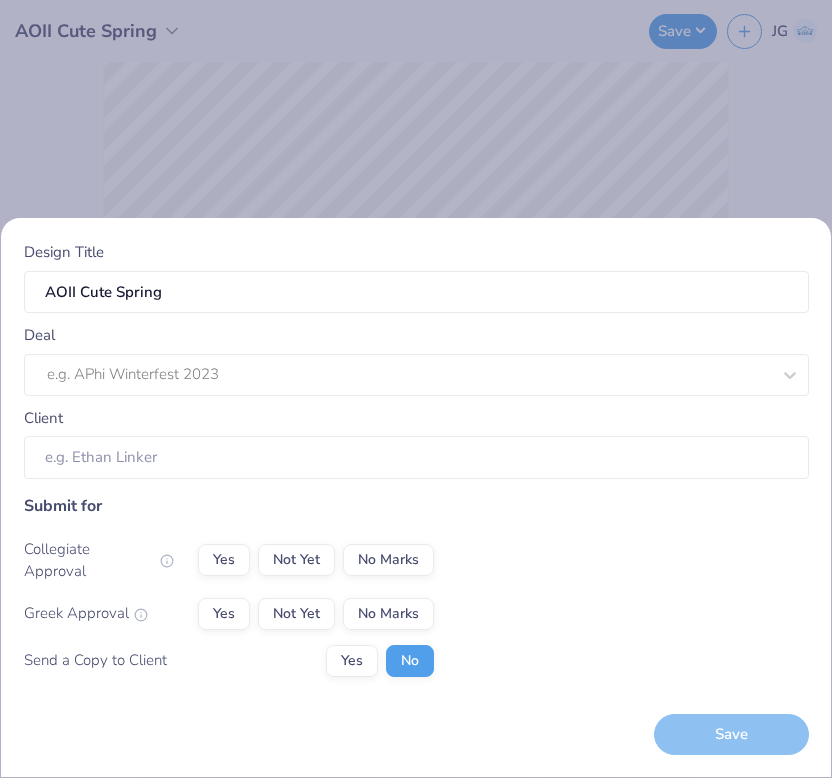 click on "Submit for Collegiate Approval Yes Not Yet No Marks Greek Approval Yes Not Yet No Marks Send a Copy to Client Yes No" at bounding box center [416, 593] 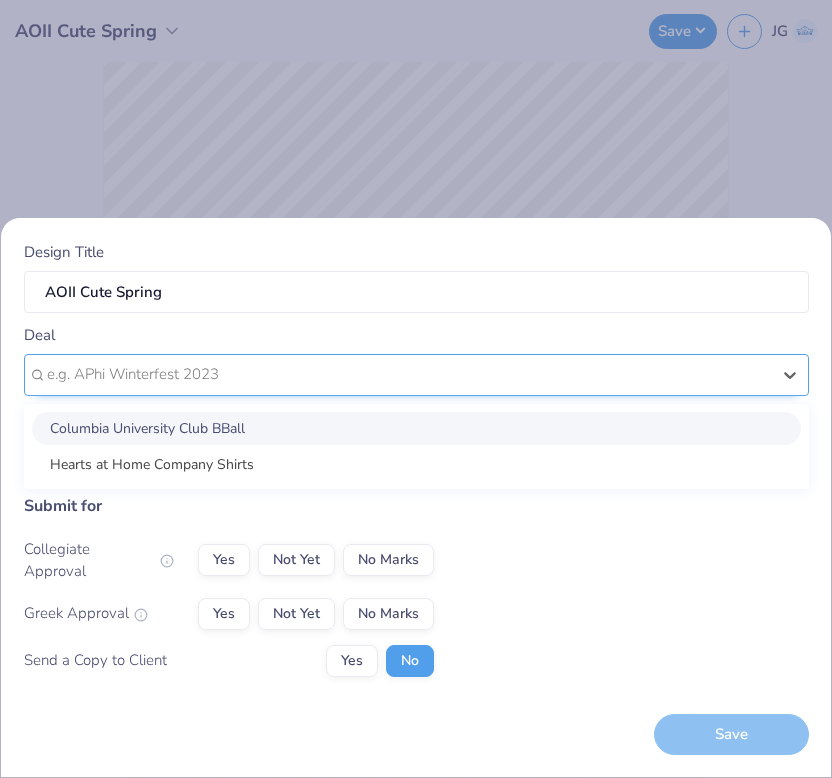 click at bounding box center [408, 374] 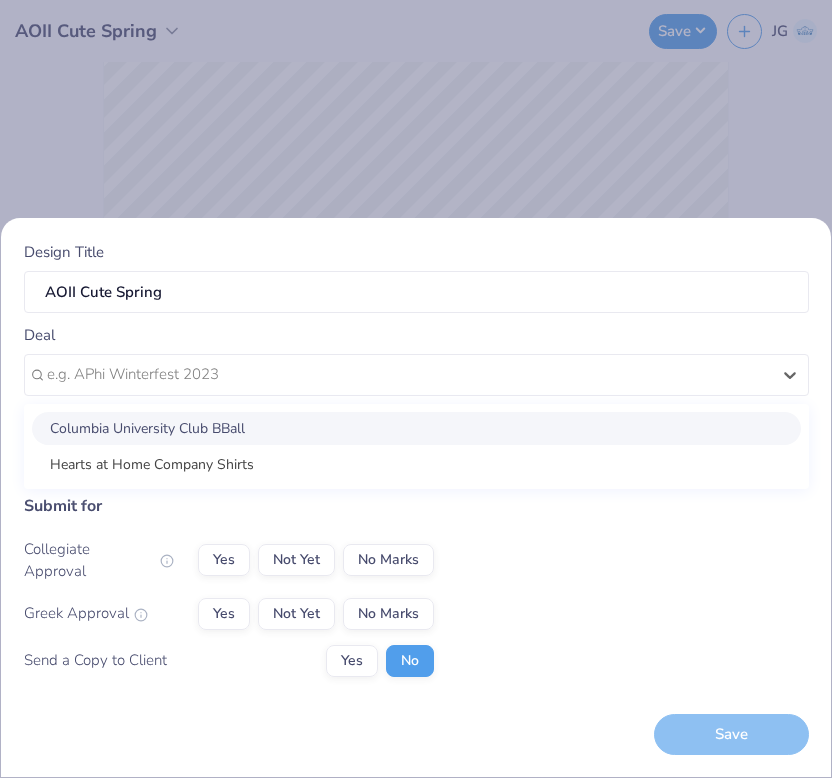 click on "Design Title AOII Cute Spring Deal option Columbia University Club BBall focused, 1 of 2. 2 results available. Use Up and Down to choose options, press Enter to select the currently focused option, press Escape to exit the menu, press Tab to select the option and exit the menu. e.g. APhi Winterfest 2023 Columbia University Club BBall Hearts at Home Company Shirts Client Submit for Collegiate Approval Yes Not Yet No Marks Greek Approval Yes Not Yet No Marks Send a Copy to Client Yes No Save" at bounding box center [416, 389] 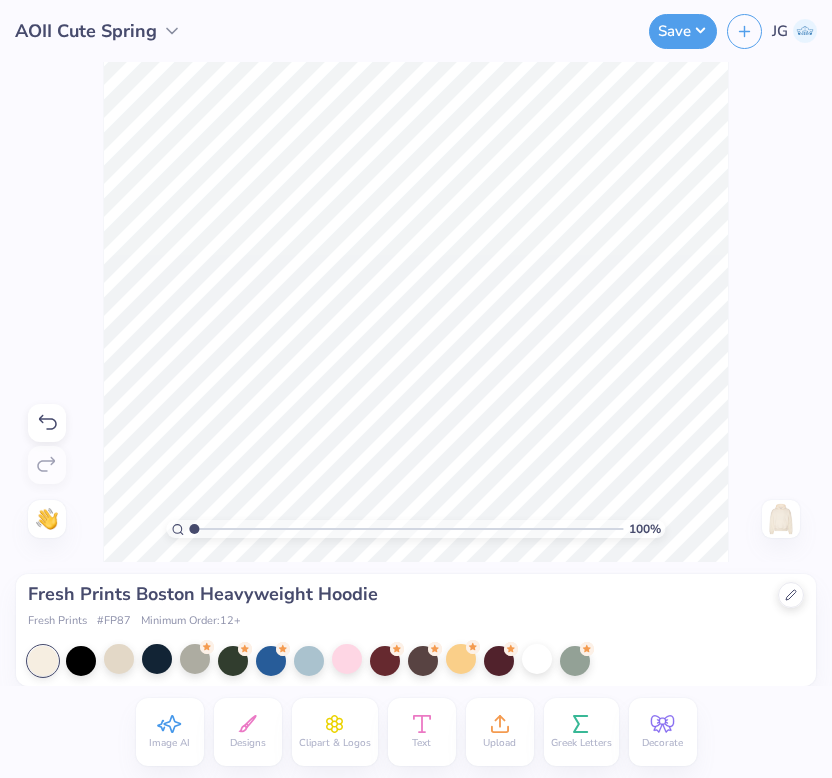 click at bounding box center [805, 31] 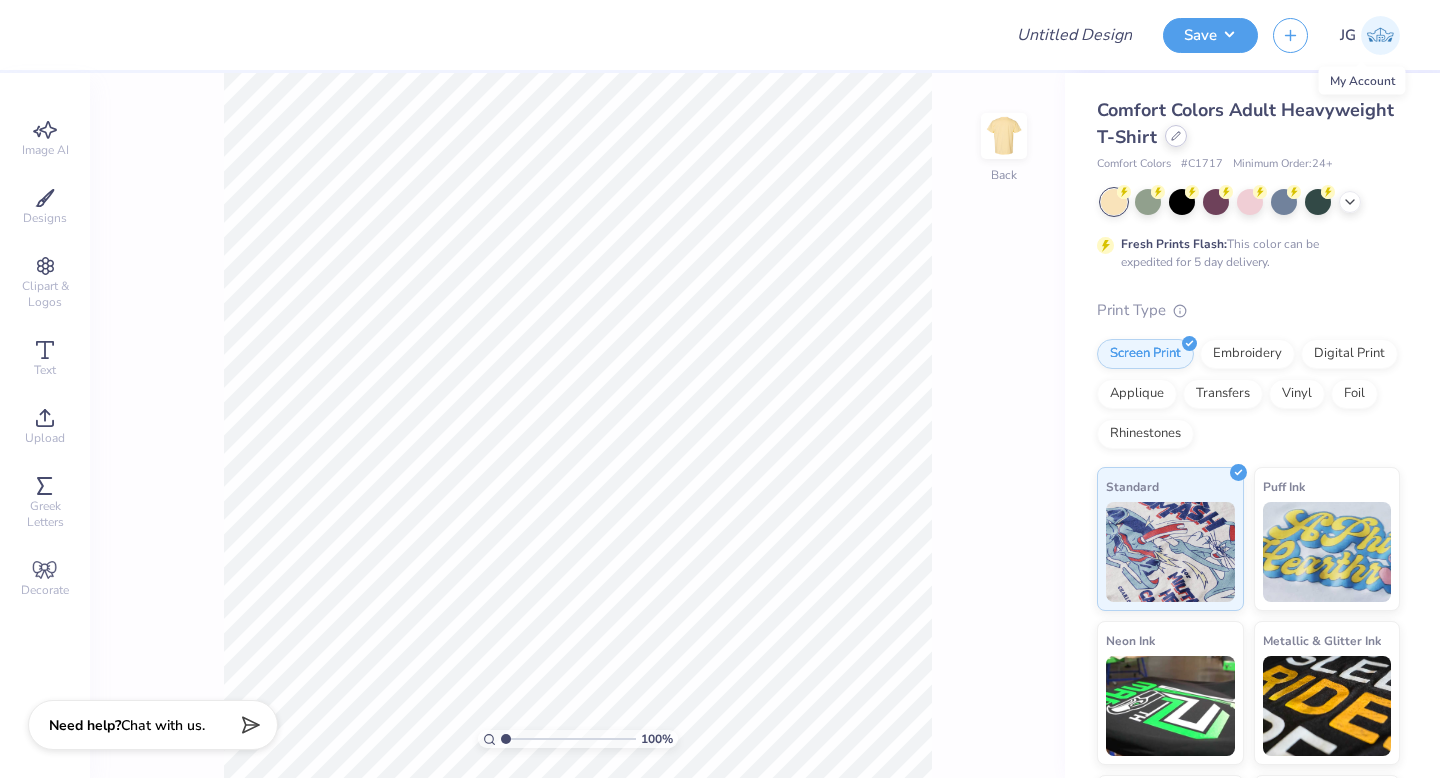scroll, scrollTop: 0, scrollLeft: 0, axis: both 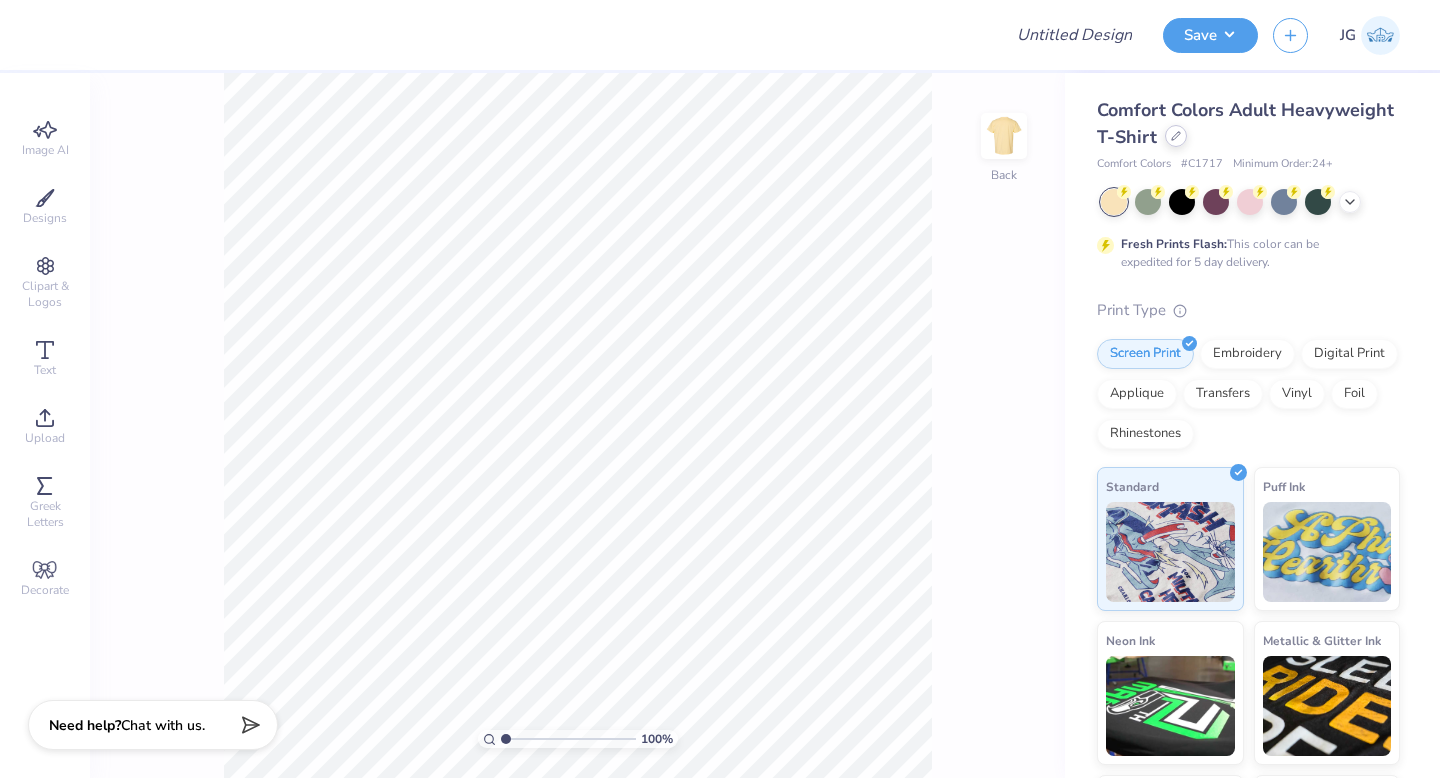 click 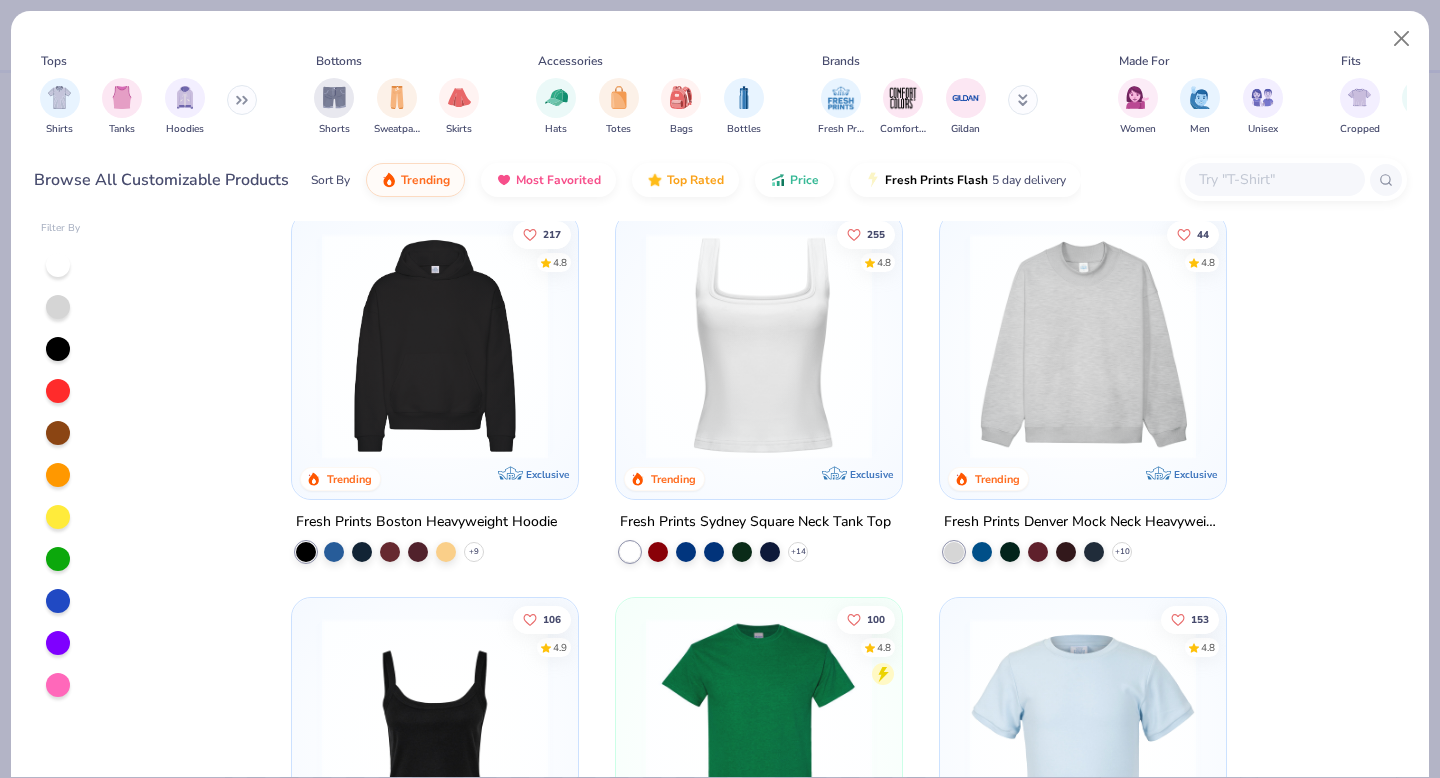 scroll, scrollTop: 397, scrollLeft: 0, axis: vertical 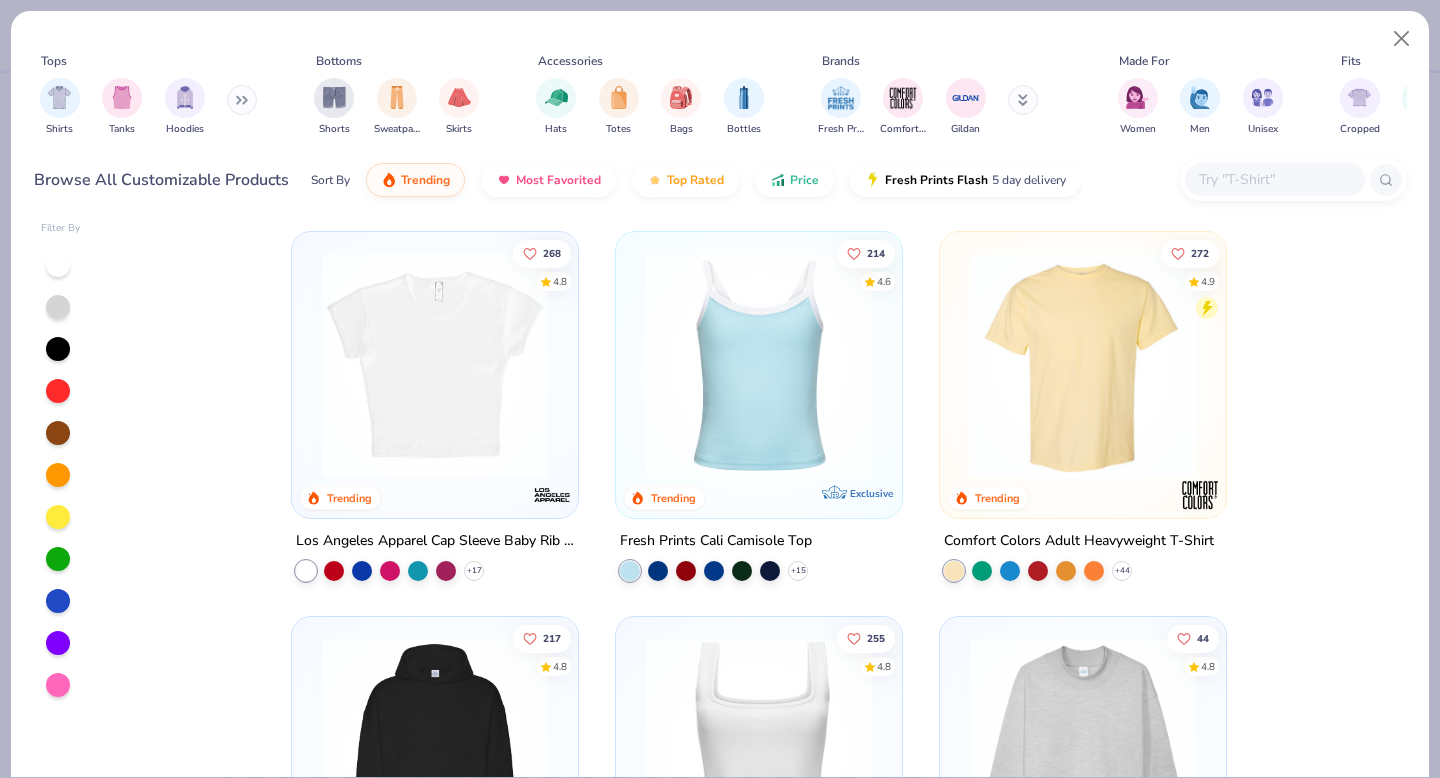 click on "Fits" at bounding box center (1454, 61) 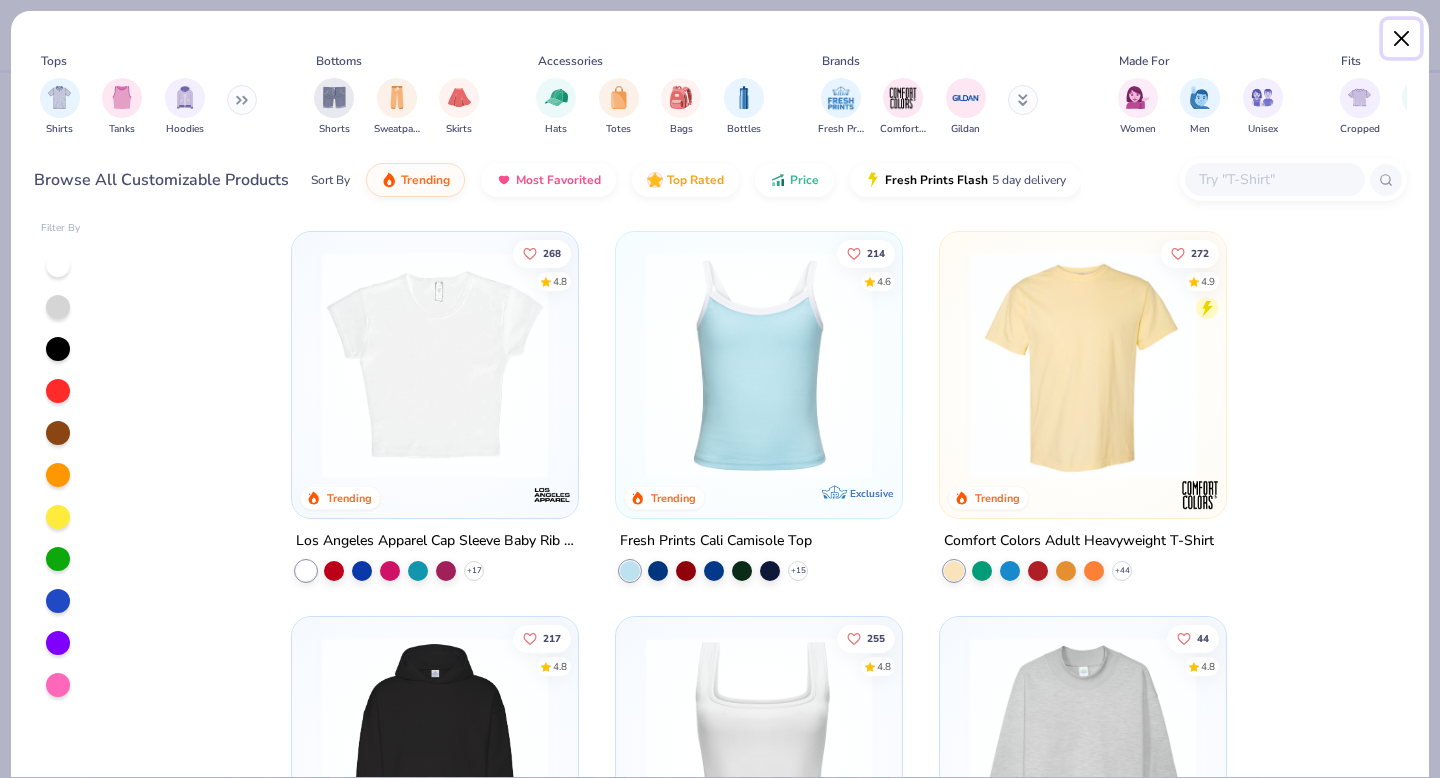 click at bounding box center (1402, 39) 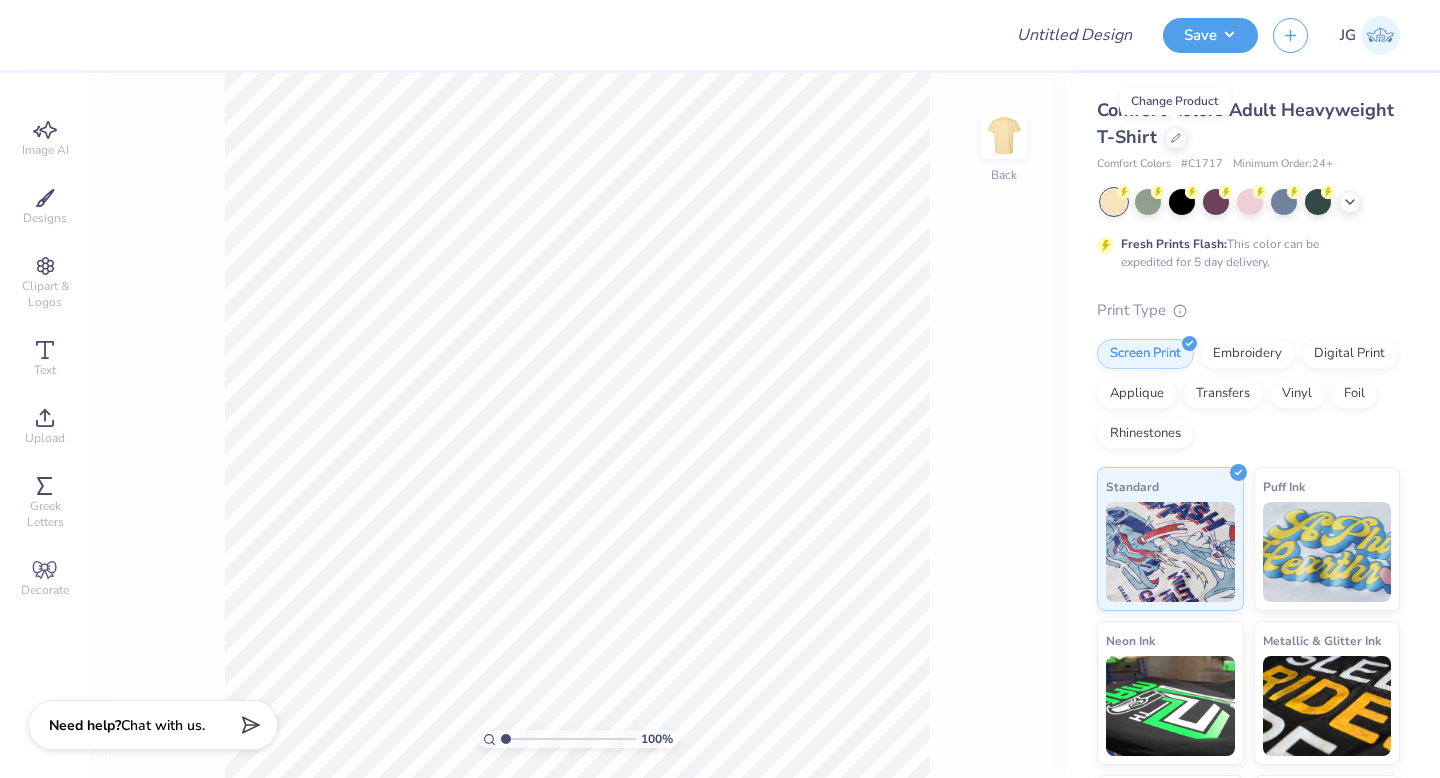 click at bounding box center (1380, 35) 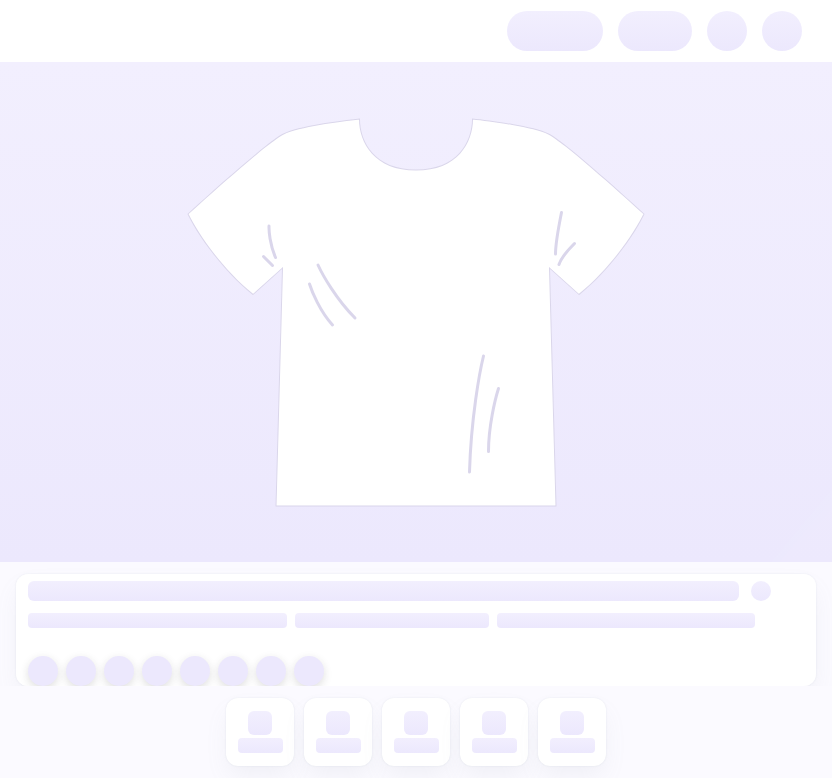 scroll, scrollTop: 0, scrollLeft: 0, axis: both 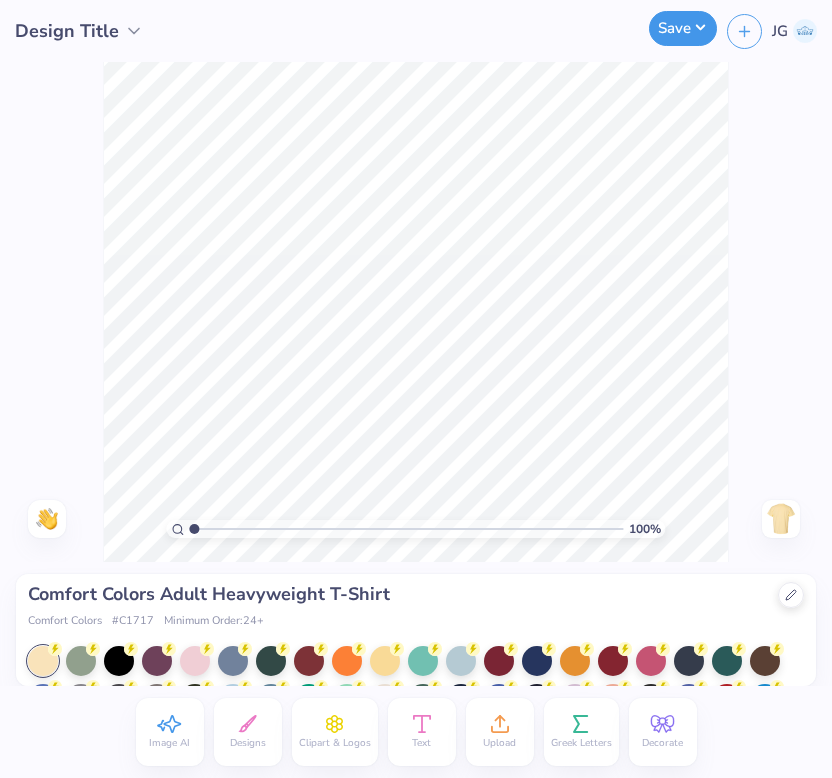click on "Save" at bounding box center [683, 28] 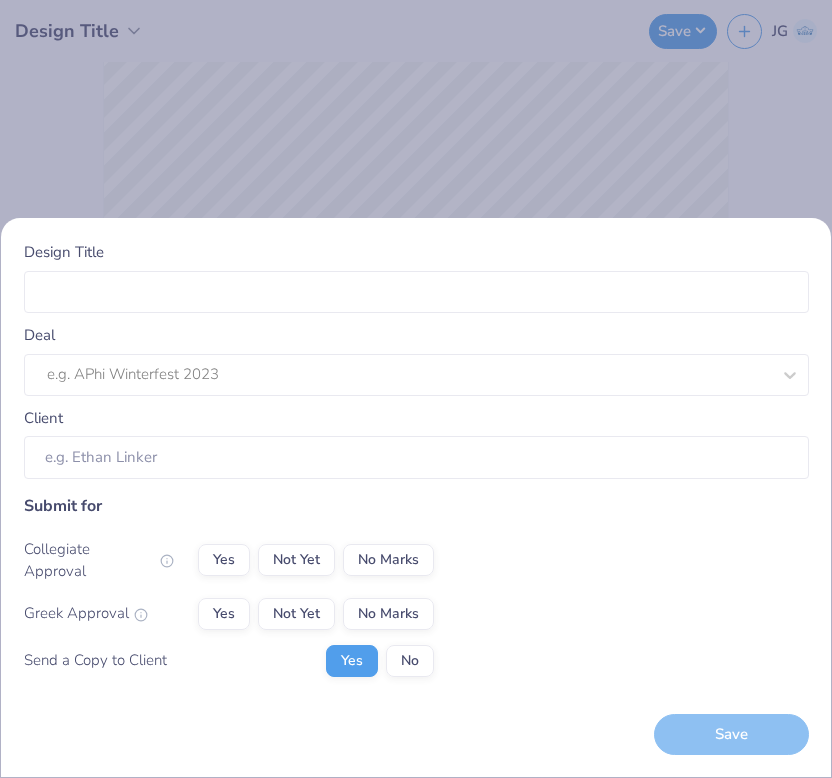 click on "Design Title Deal e.g. APhi Winterfest 2023 Client Submit for Collegiate Approval Yes Not Yet No Marks Greek Approval Yes Not Yet No Marks Send a Copy to Client Yes No Save" at bounding box center [416, 389] 